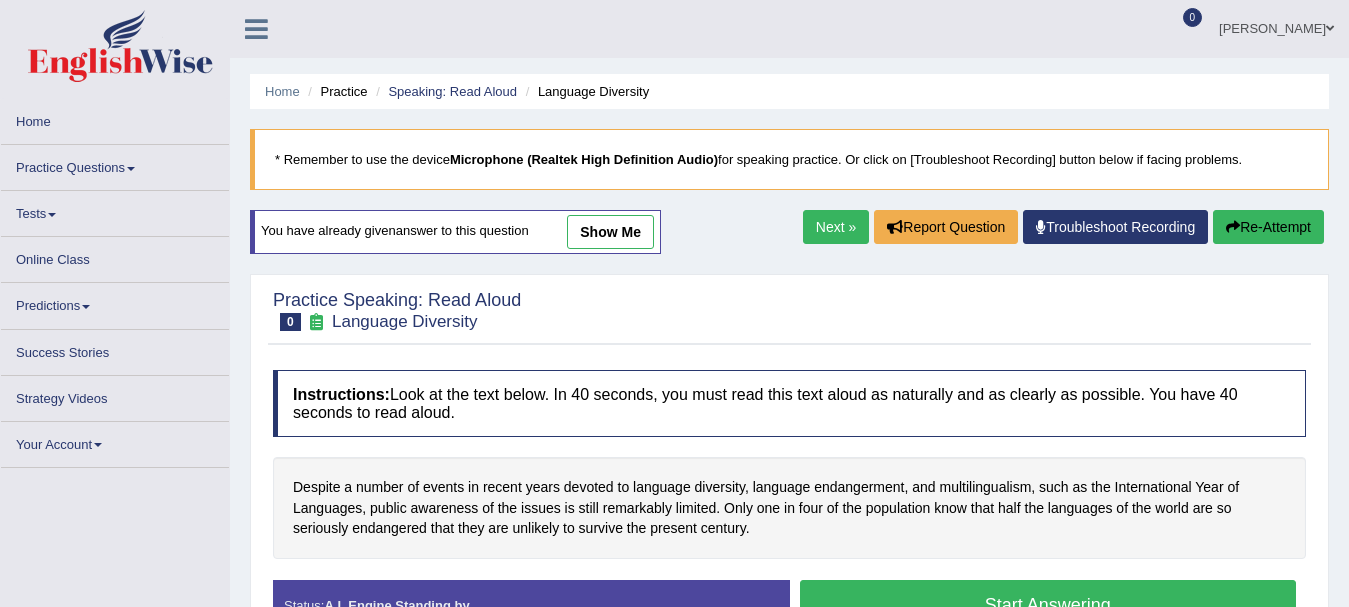 scroll, scrollTop: 0, scrollLeft: 0, axis: both 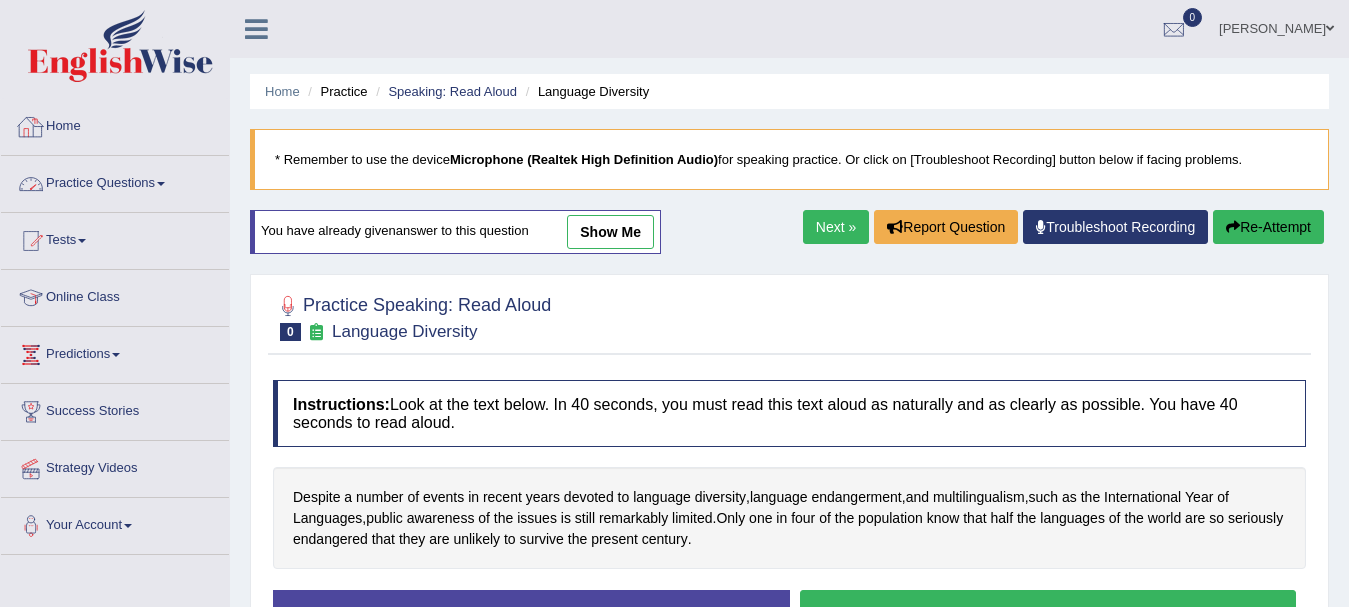 click on "Home" at bounding box center [115, 124] 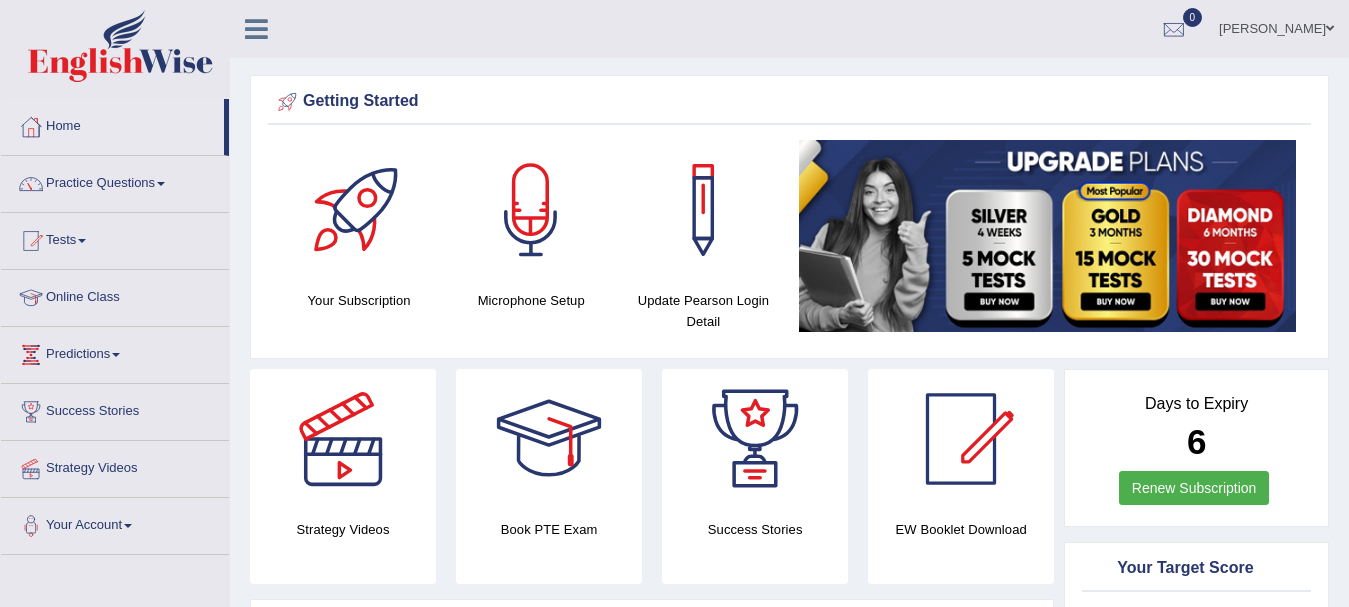 scroll, scrollTop: 0, scrollLeft: 0, axis: both 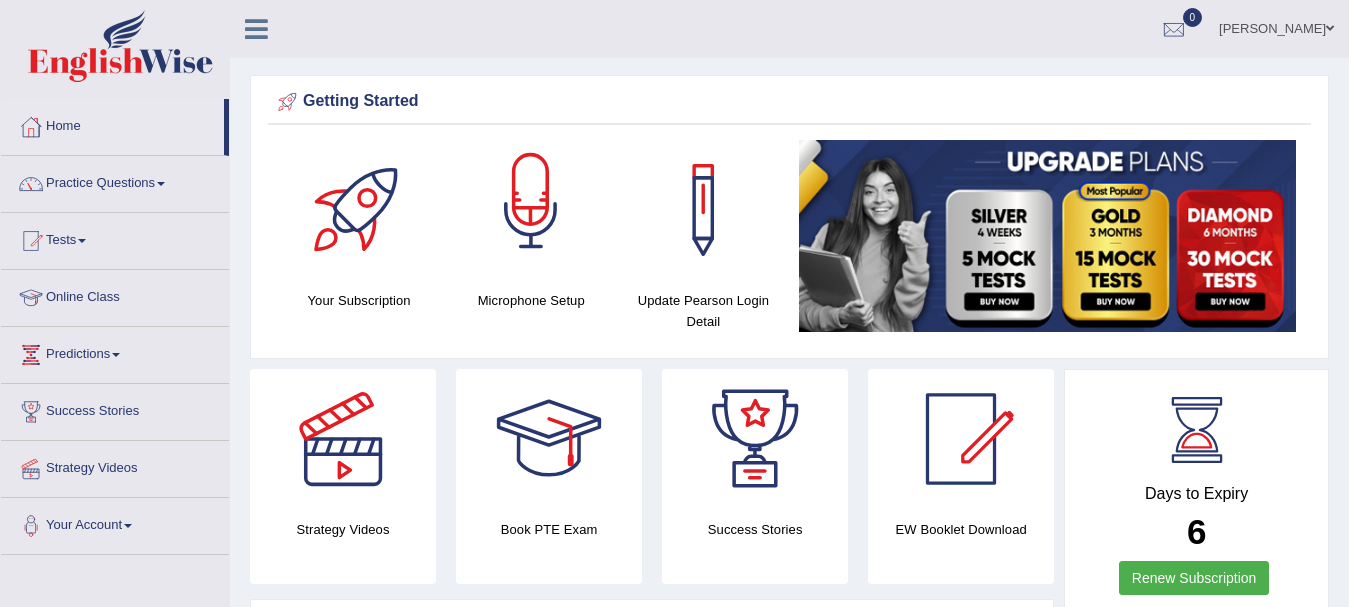 click at bounding box center [531, 210] 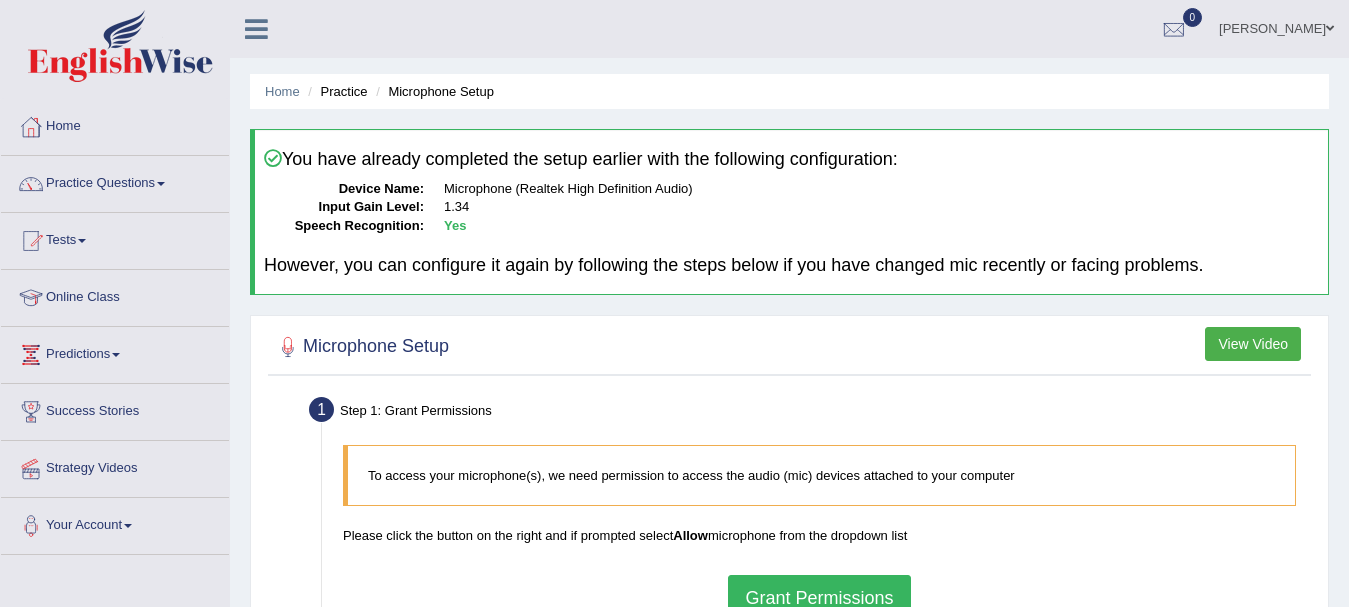 scroll, scrollTop: 0, scrollLeft: 0, axis: both 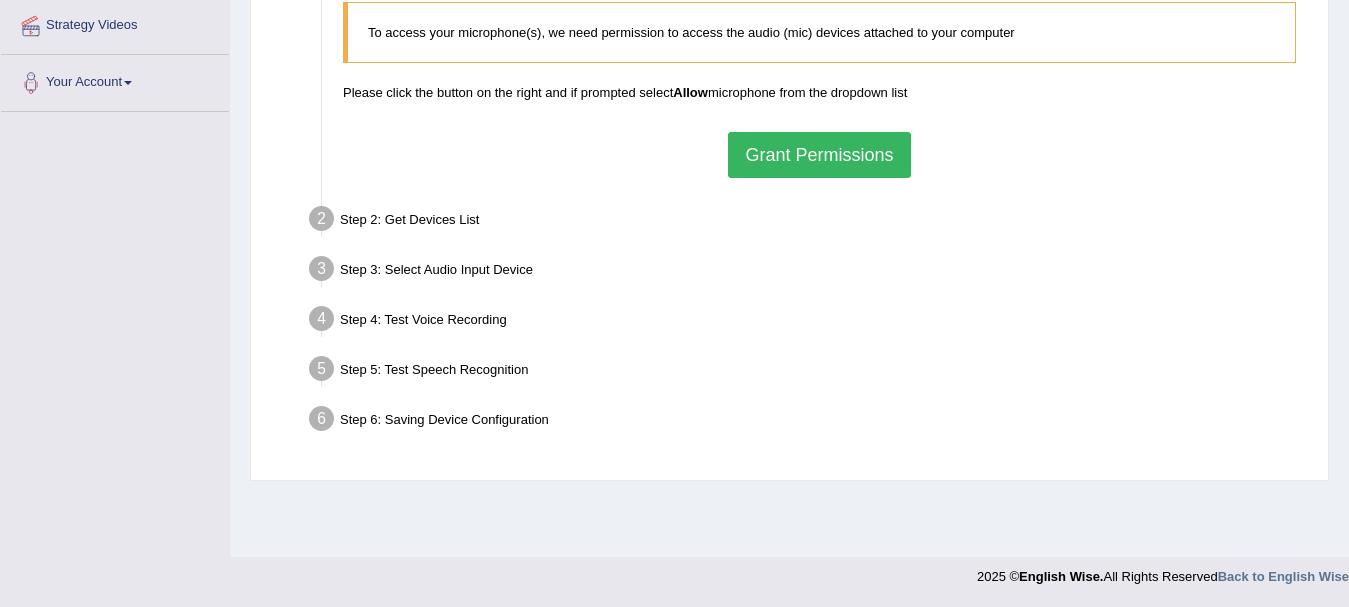 click on "Grant Permissions" at bounding box center [819, 155] 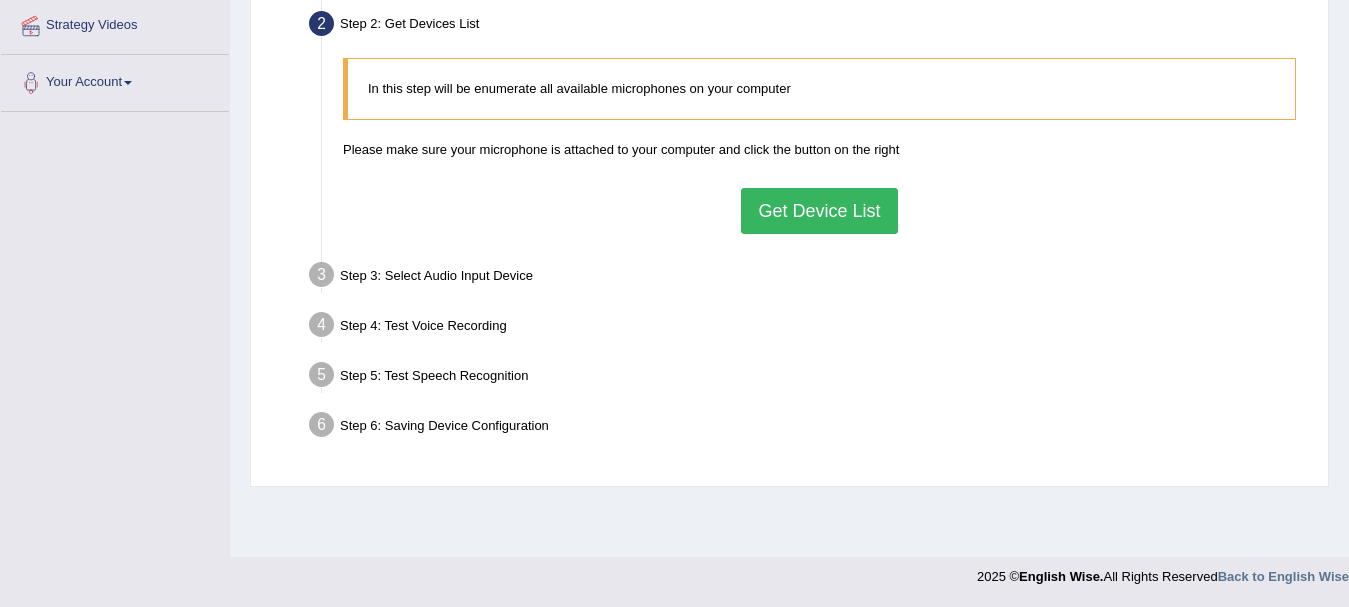 click on "Get Device List" at bounding box center [819, 211] 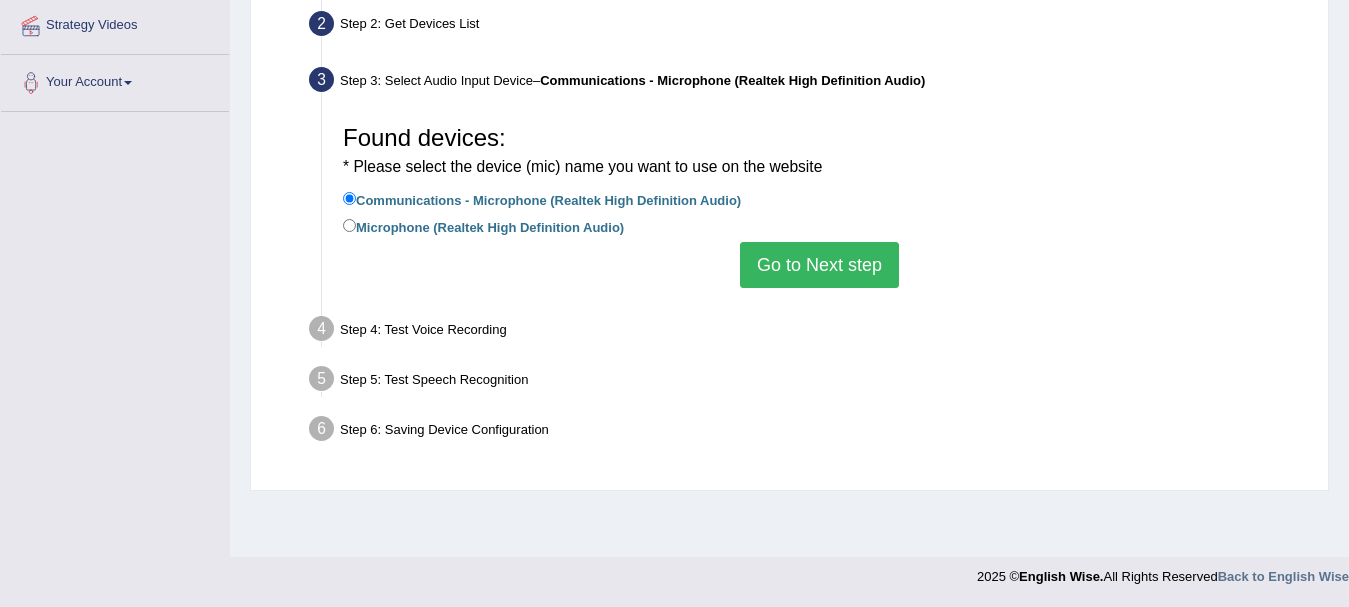 click on "Go to Next step" at bounding box center [819, 265] 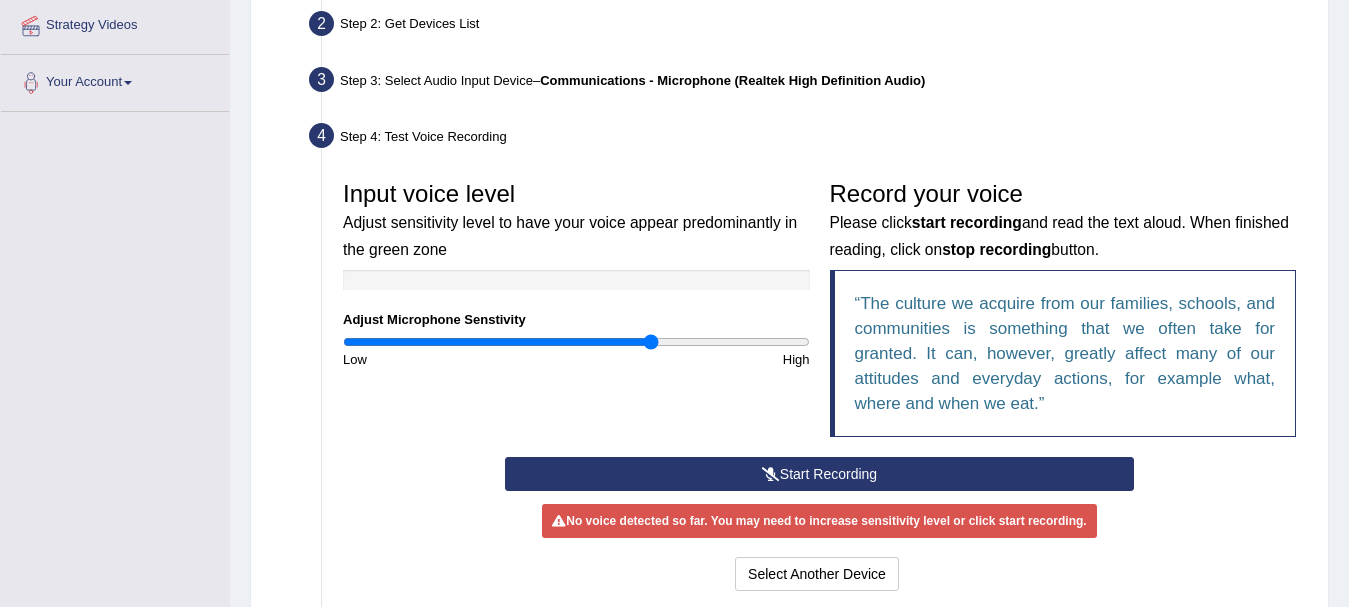 click at bounding box center [771, 474] 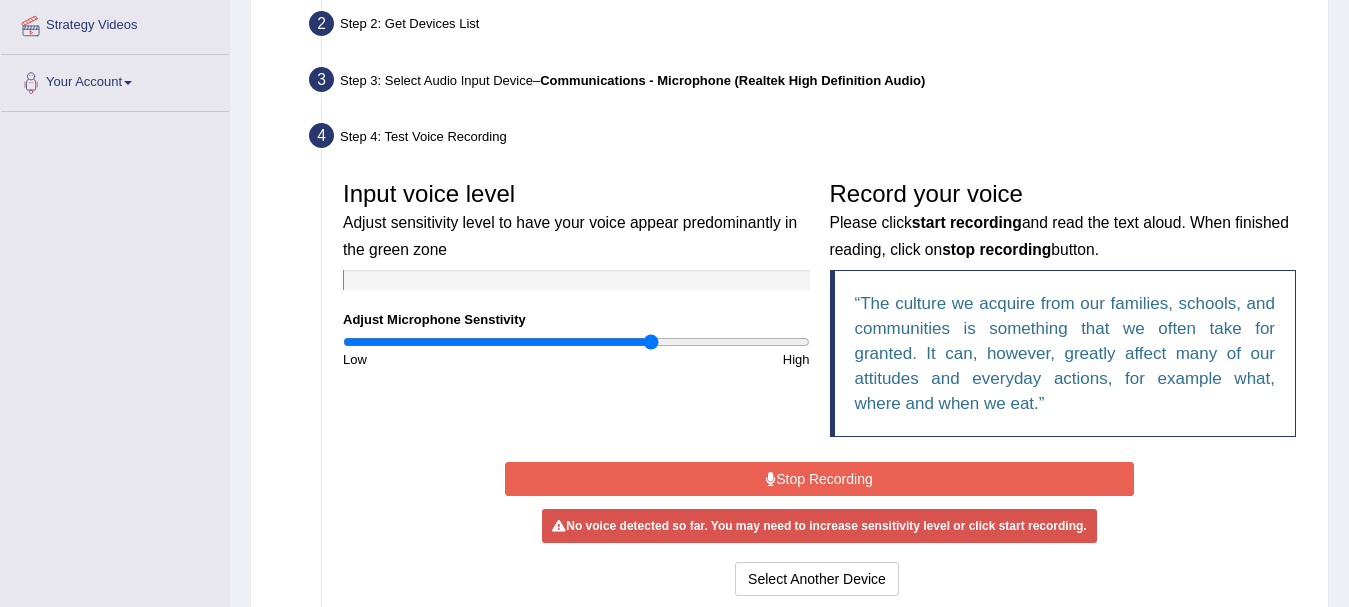 click at bounding box center [771, 479] 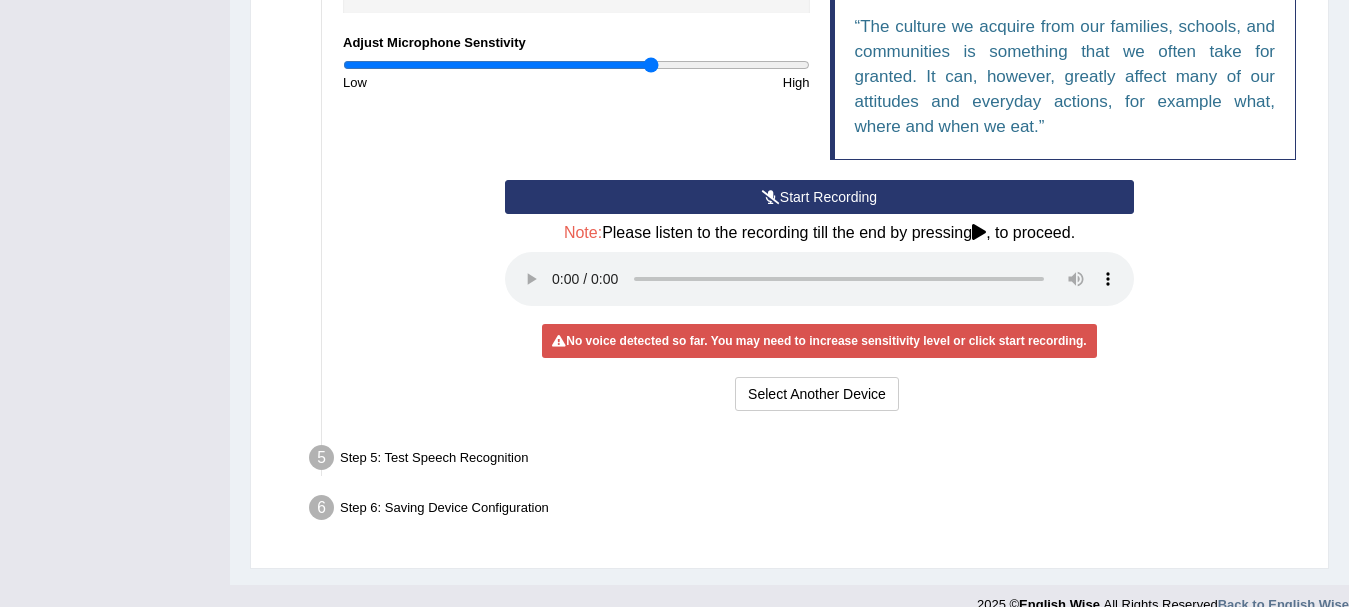scroll, scrollTop: 732, scrollLeft: 0, axis: vertical 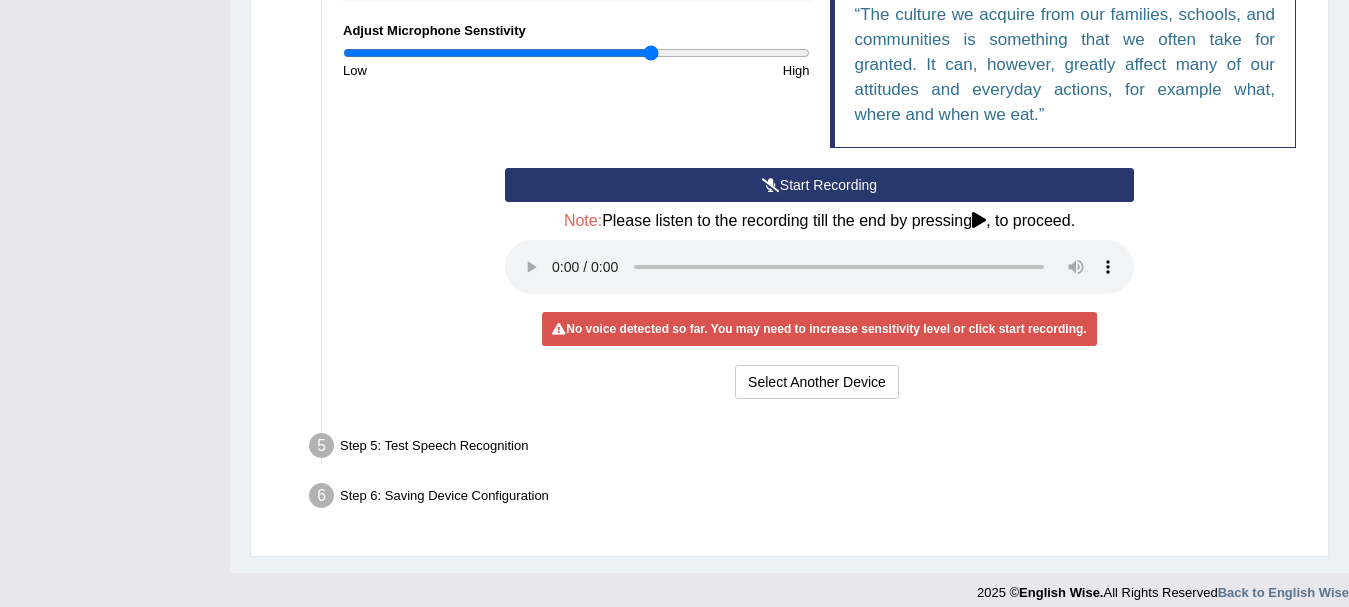 click on "Start Recording" at bounding box center [819, 185] 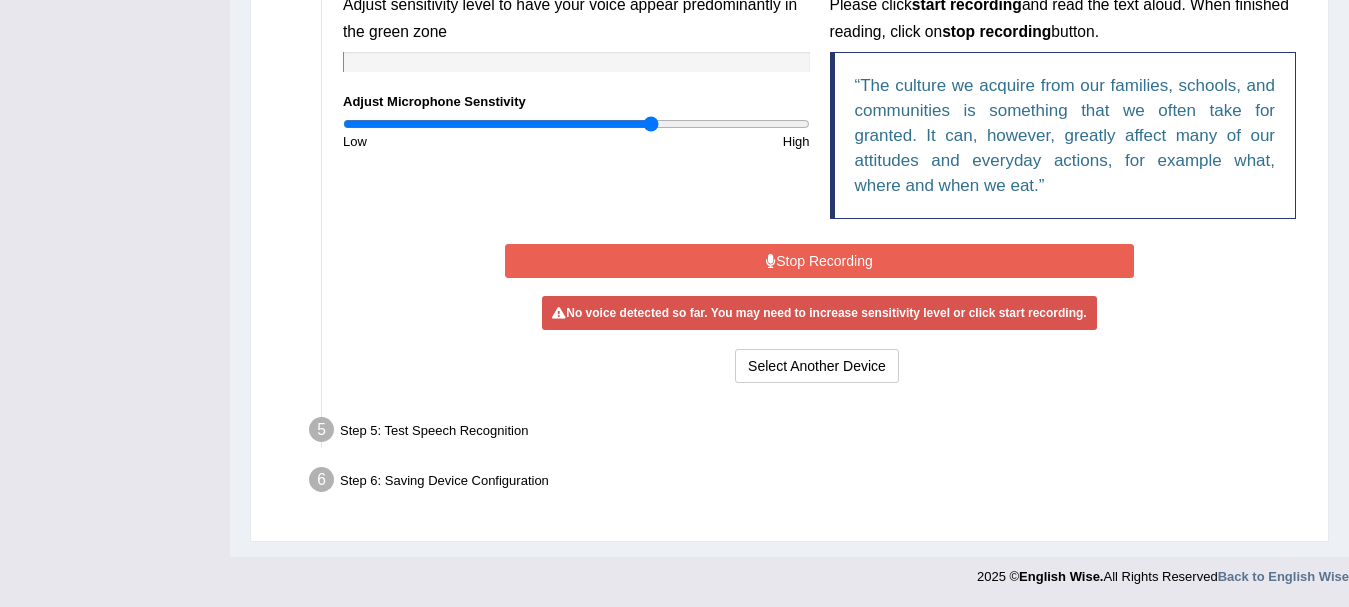 scroll, scrollTop: 656, scrollLeft: 0, axis: vertical 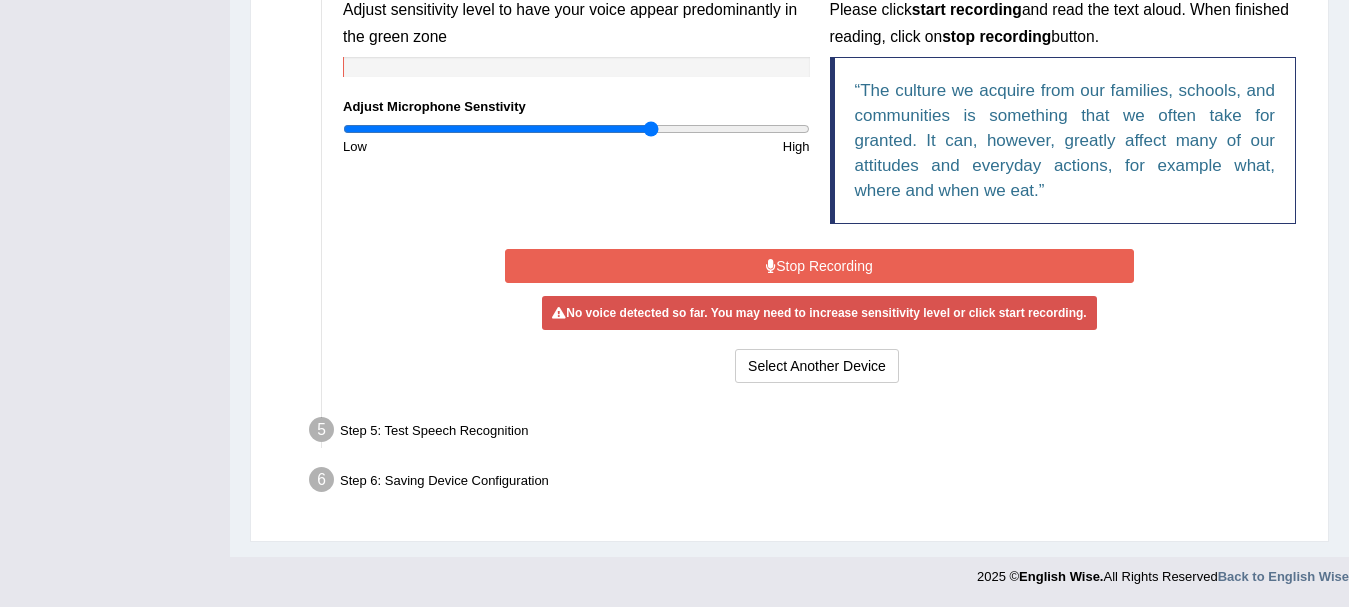 click on "Stop Recording" at bounding box center (819, 266) 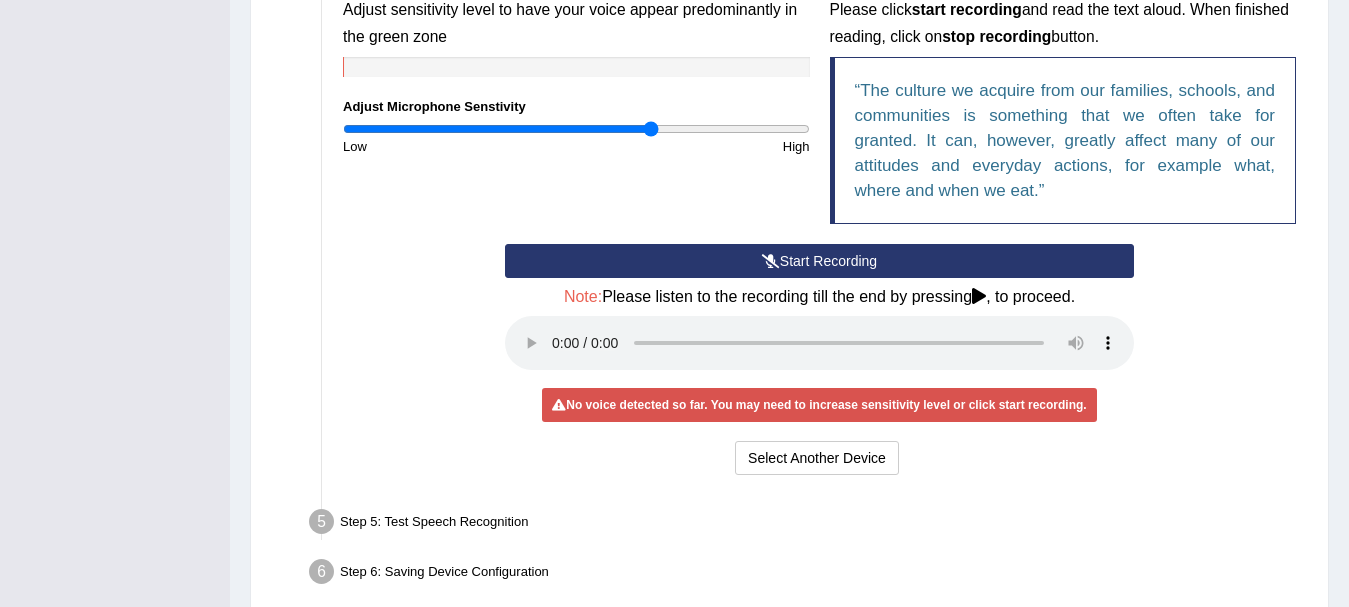 click on "Start Recording" at bounding box center (819, 261) 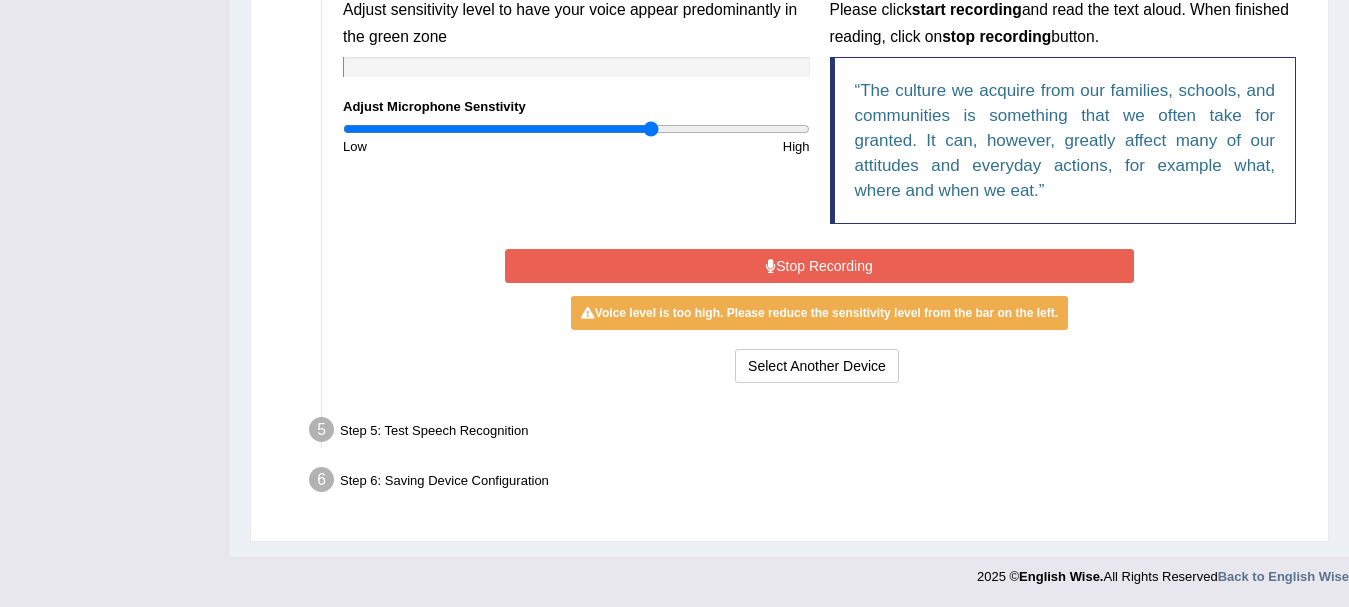 click at bounding box center [576, 129] 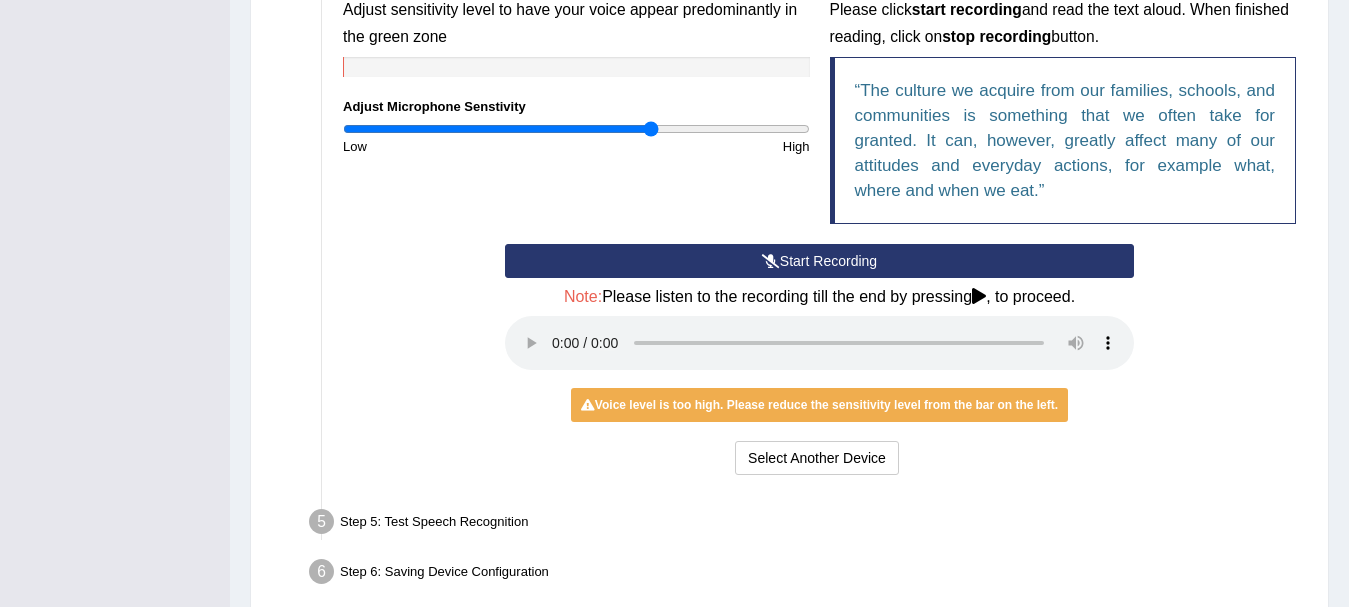 click on "Start Recording" at bounding box center [819, 261] 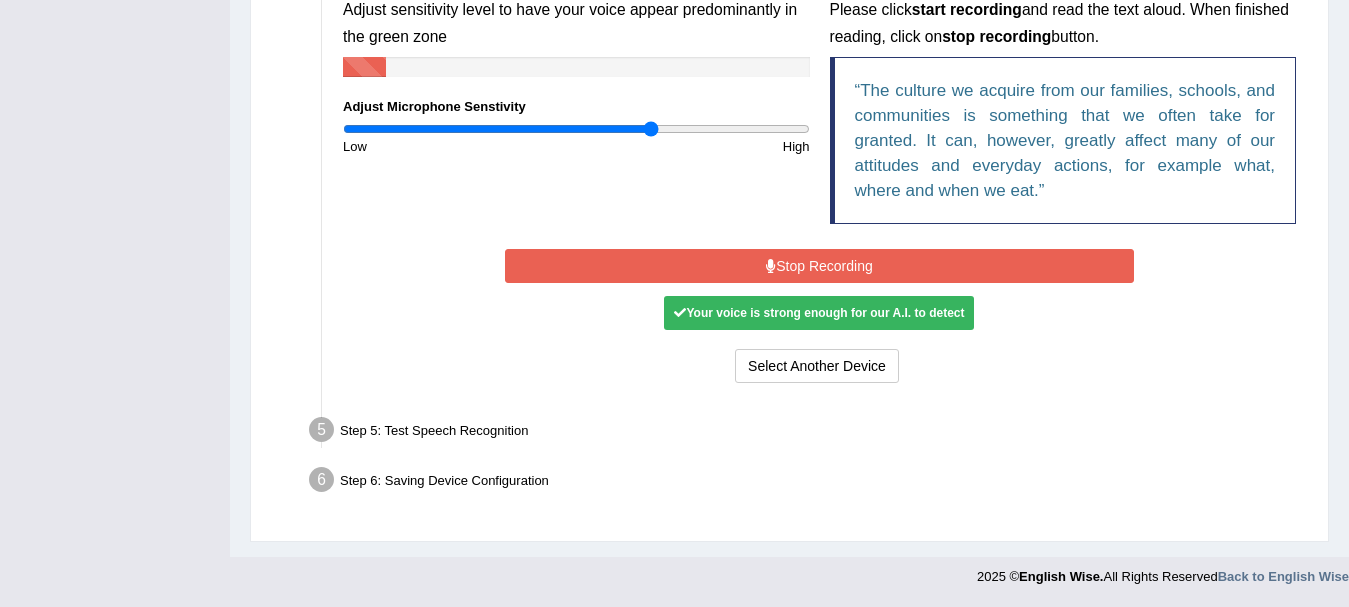 click on "Stop Recording" at bounding box center (819, 266) 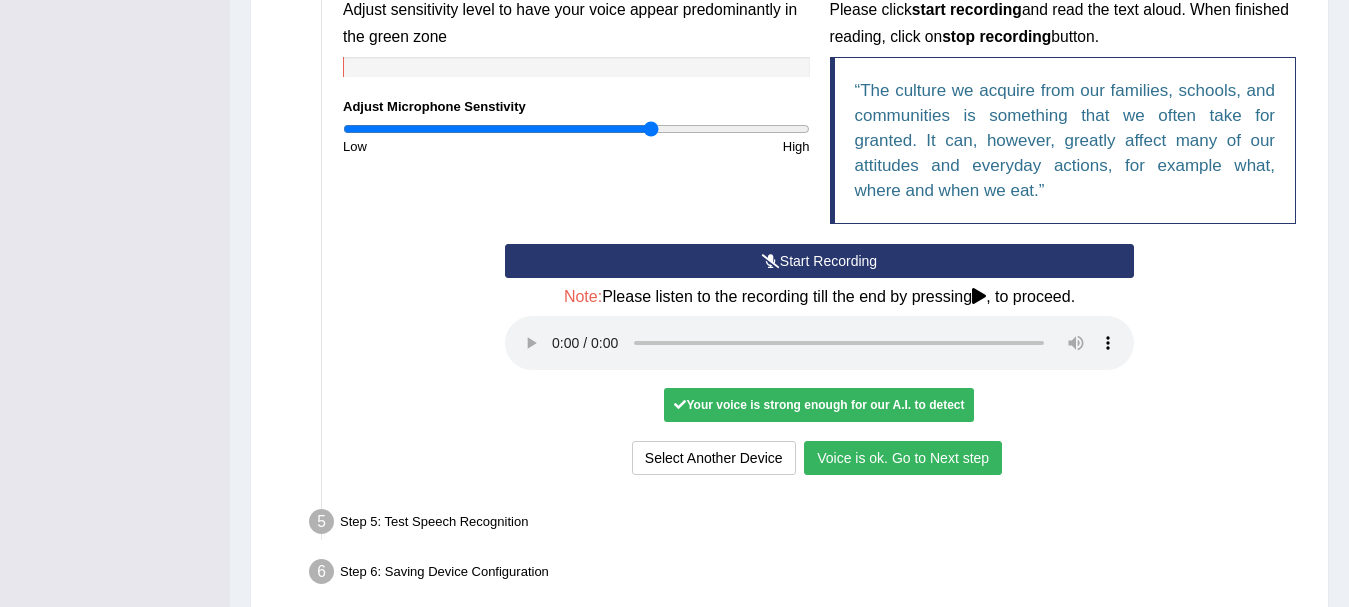 click on "Voice is ok. Go to Next step" at bounding box center (903, 458) 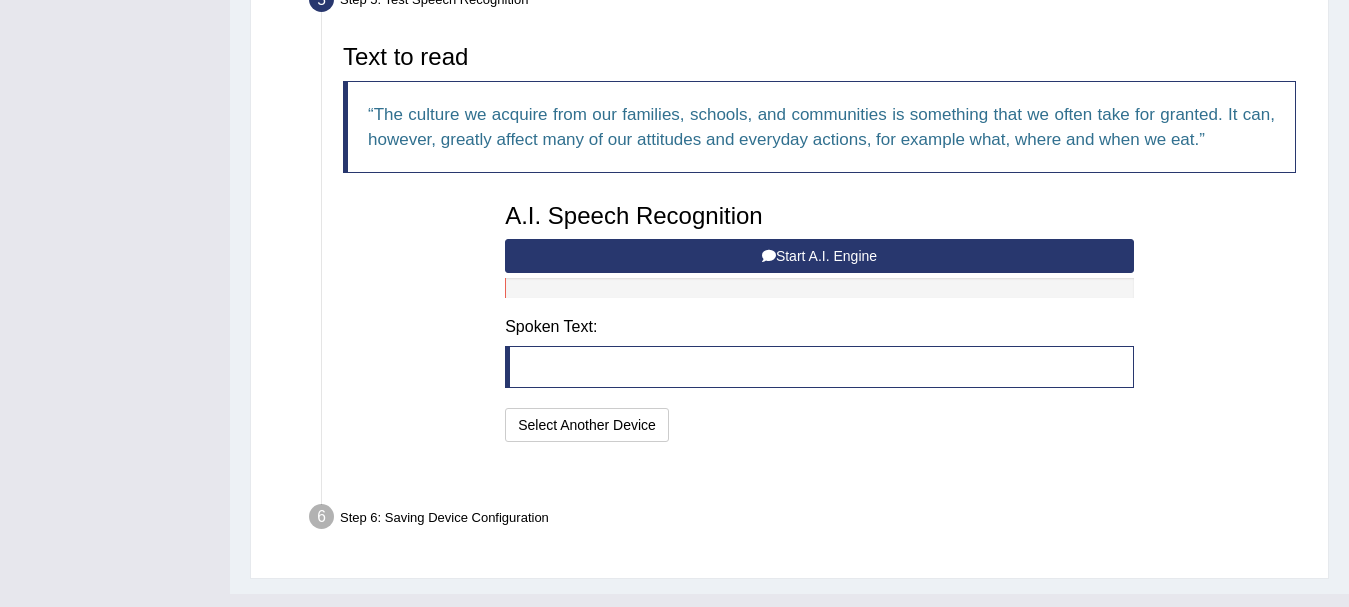 scroll, scrollTop: 644, scrollLeft: 0, axis: vertical 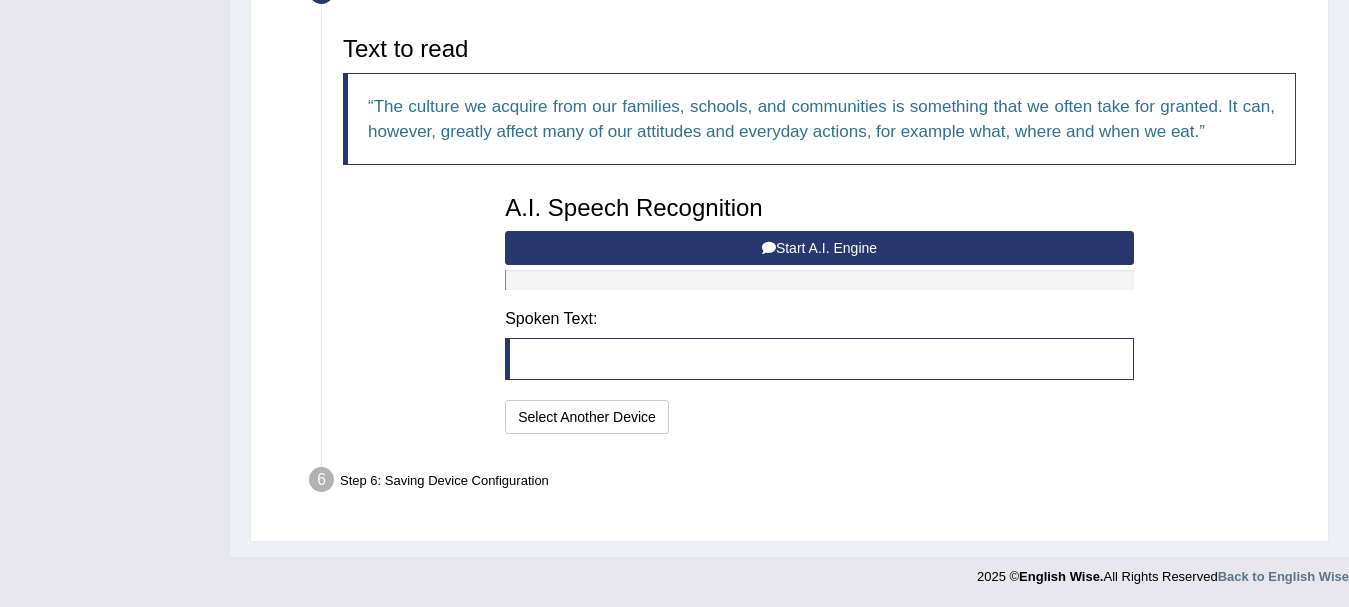 click on "Start A.I. Engine" at bounding box center (819, 248) 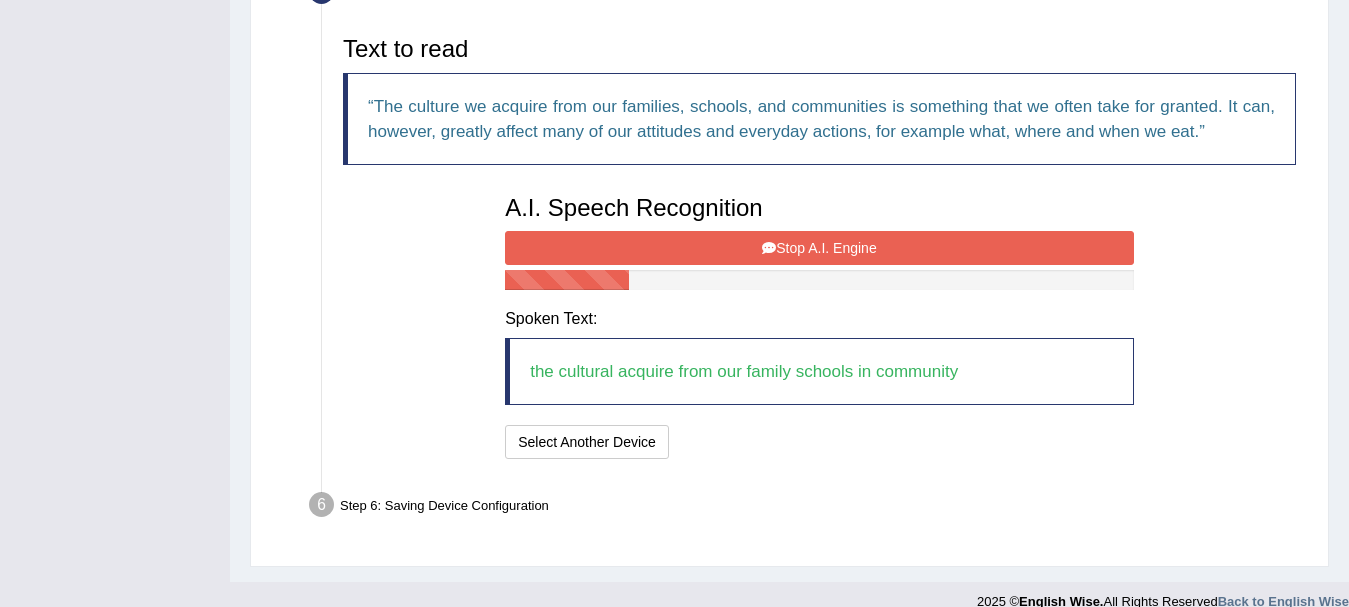 click on "Stop A.I. Engine" at bounding box center [819, 248] 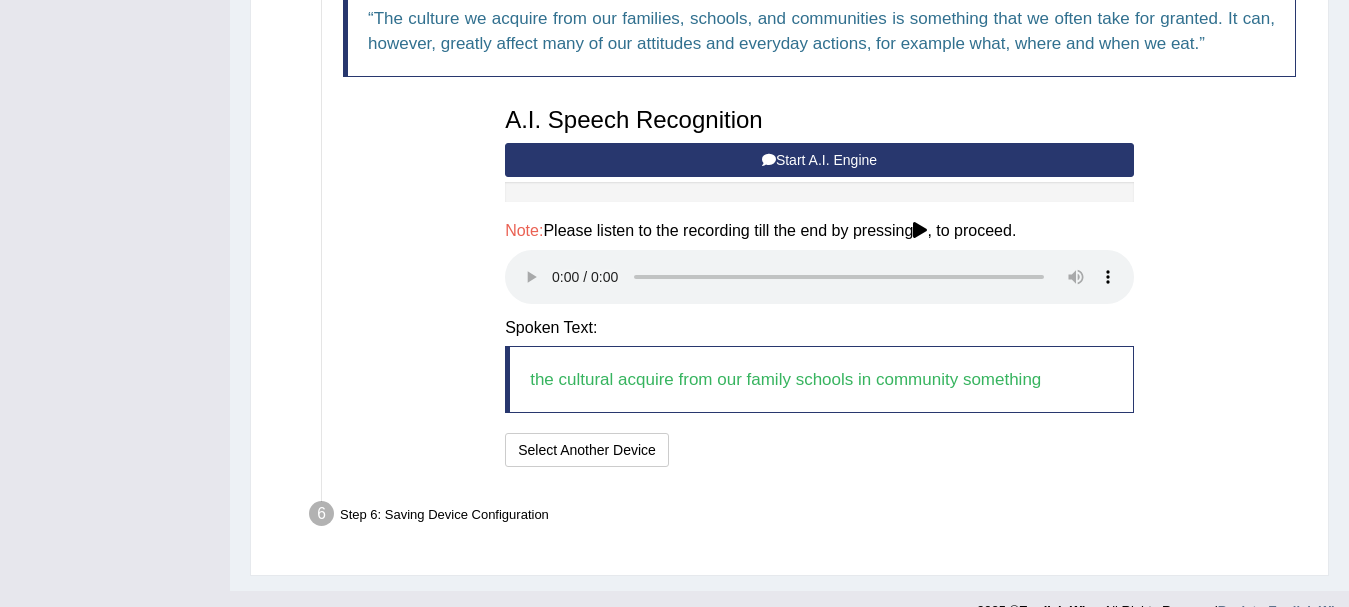 scroll, scrollTop: 766, scrollLeft: 0, axis: vertical 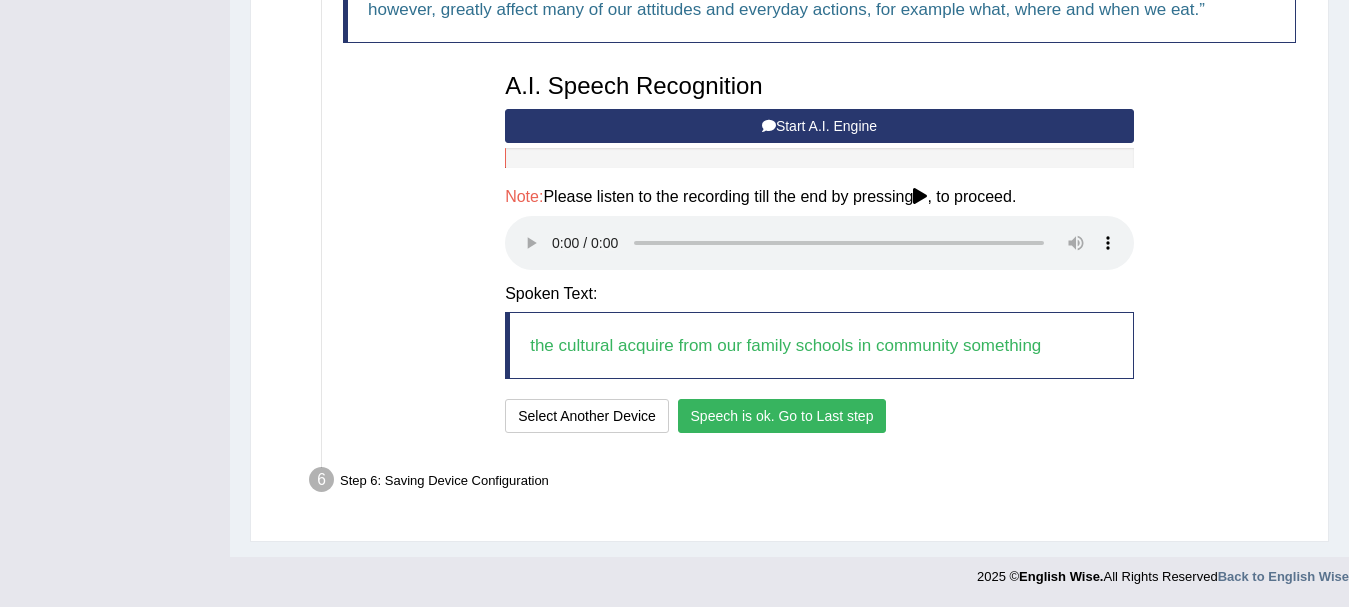 click on "Speech is ok. Go to Last step" at bounding box center [782, 416] 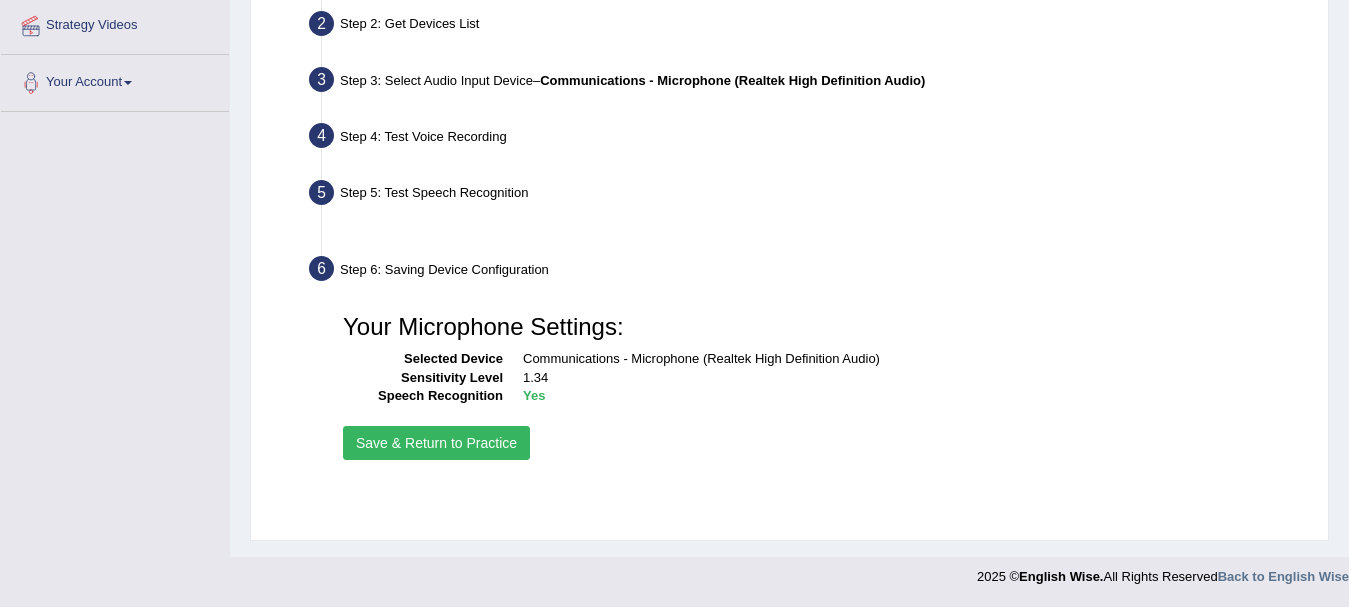 scroll, scrollTop: 443, scrollLeft: 0, axis: vertical 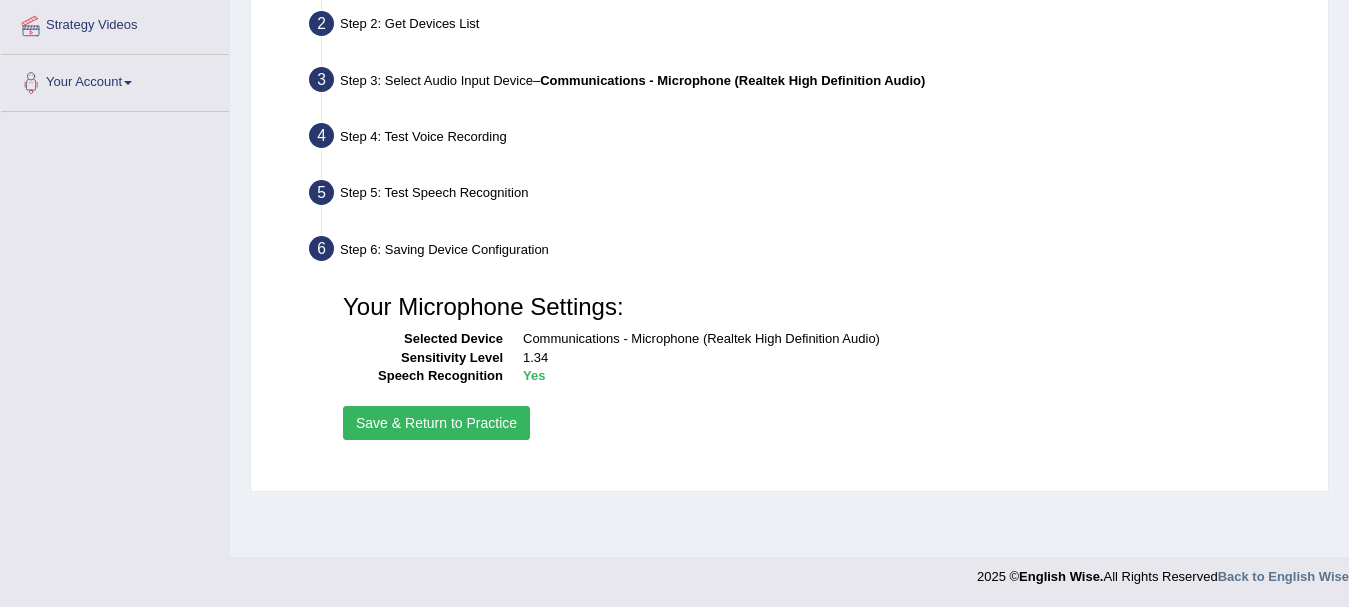 click on "Save & Return to Practice" at bounding box center [436, 423] 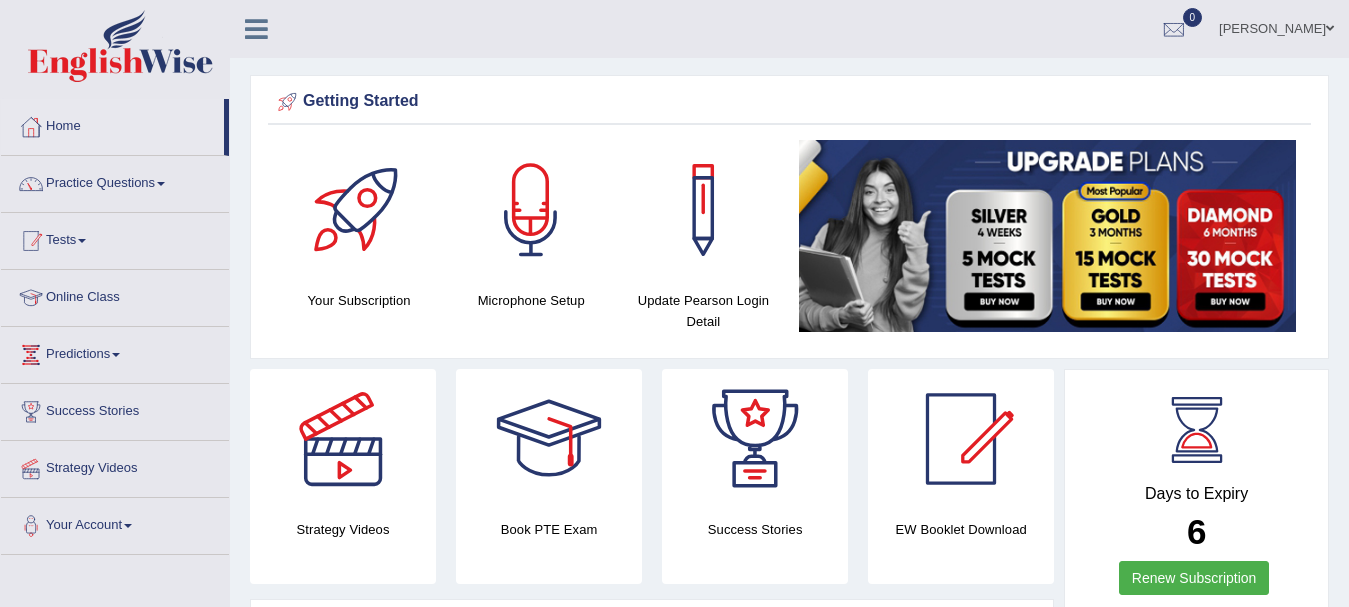 scroll, scrollTop: 0, scrollLeft: 0, axis: both 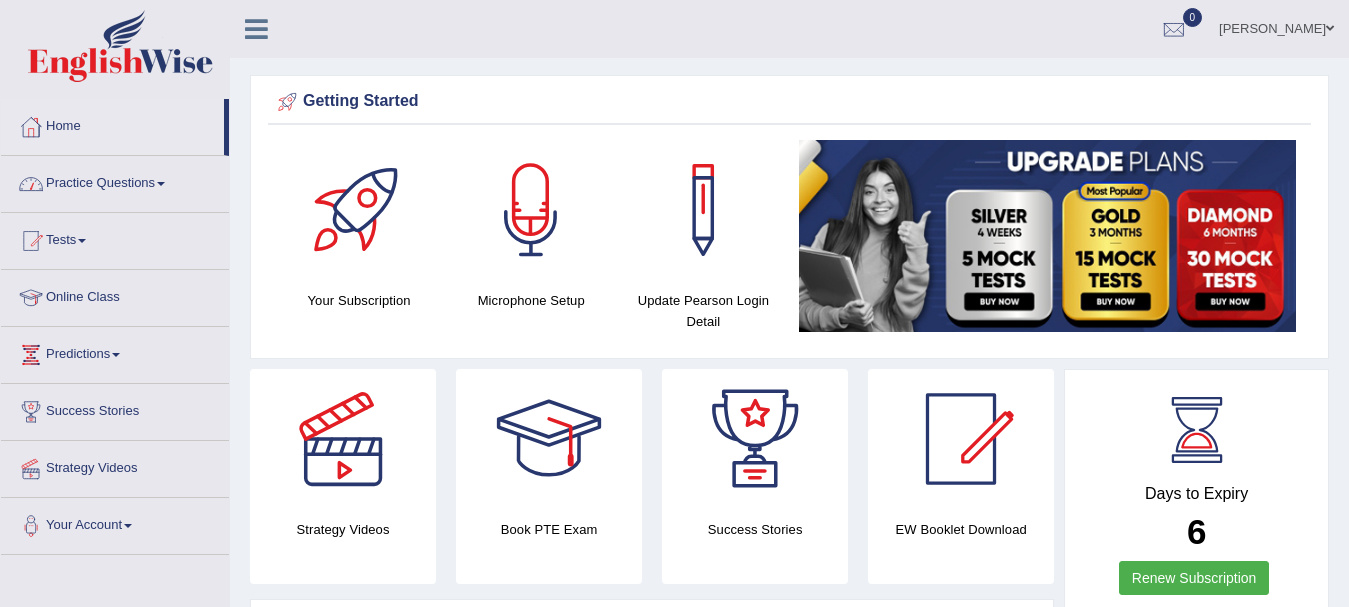 click at bounding box center [161, 184] 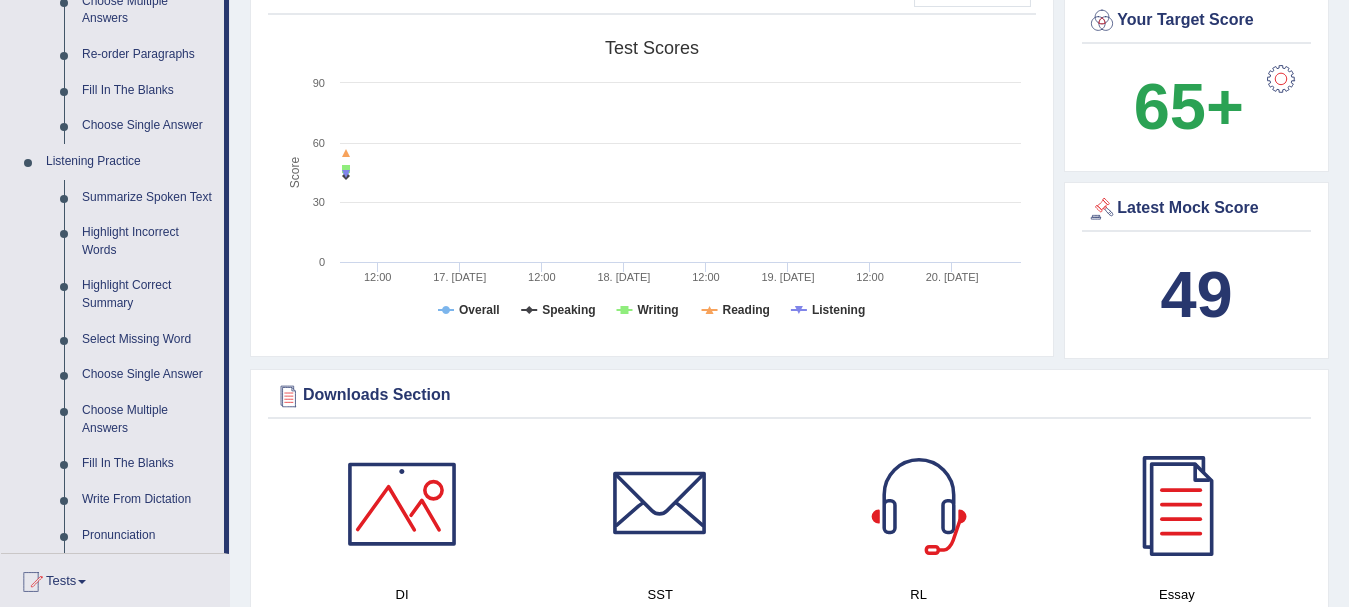 scroll, scrollTop: 594, scrollLeft: 0, axis: vertical 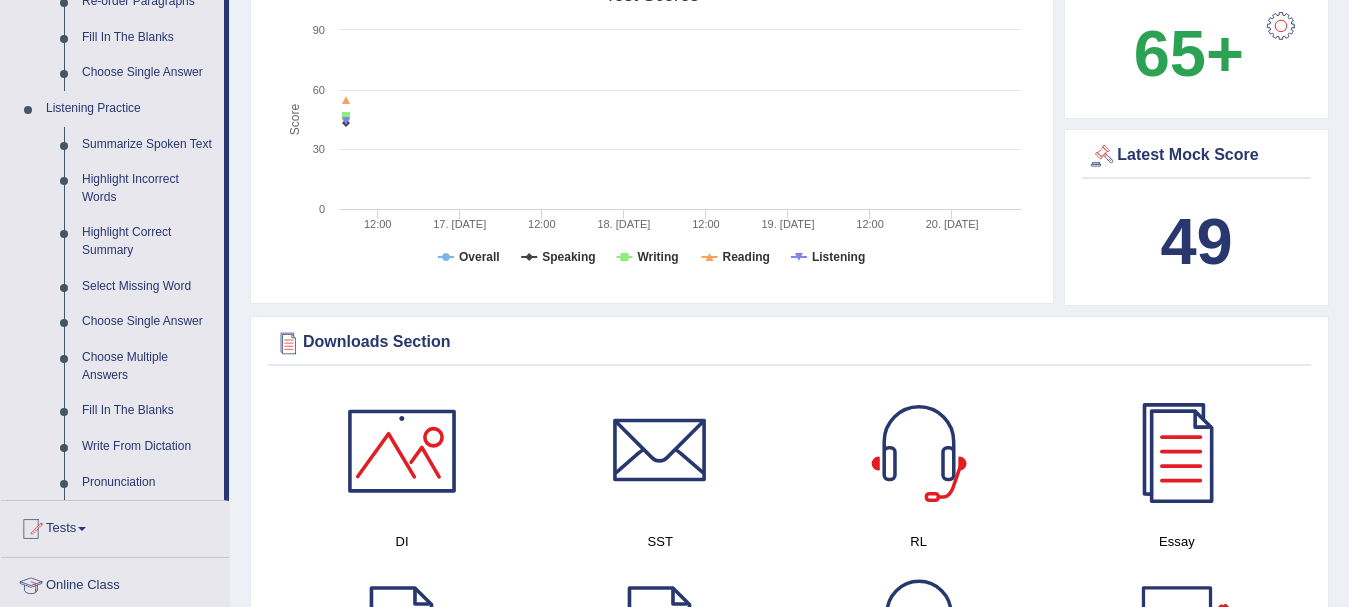 drag, startPoint x: 226, startPoint y: 105, endPoint x: 242, endPoint y: 89, distance: 22.627417 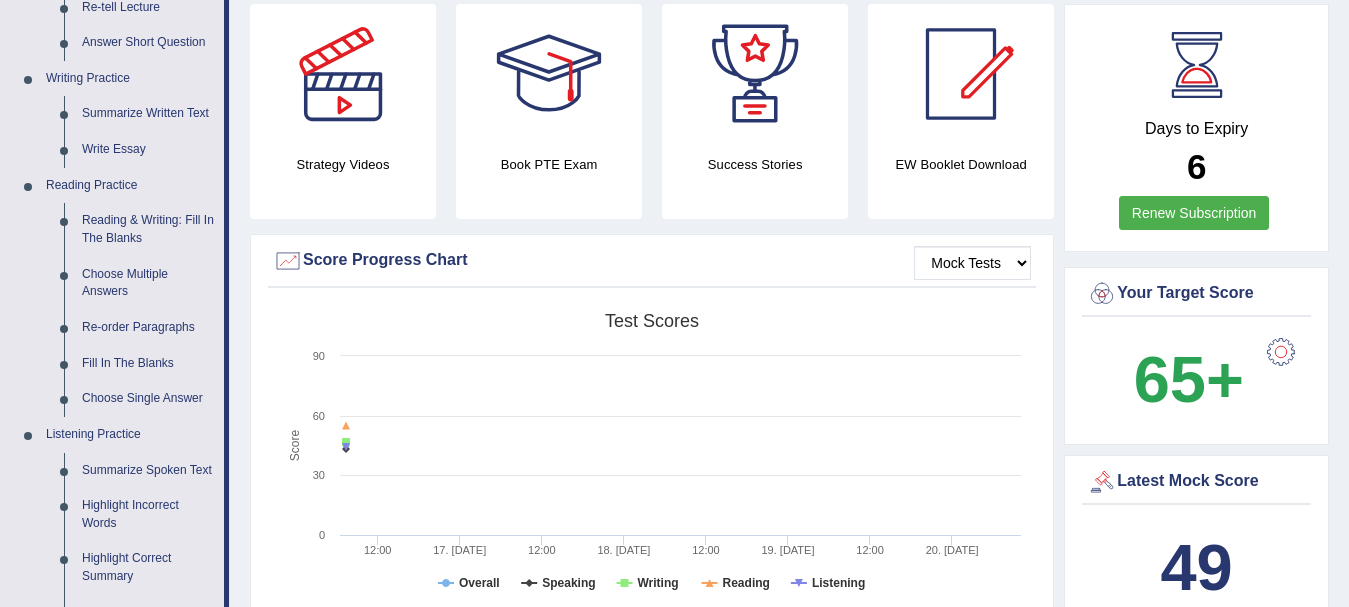 scroll, scrollTop: 346, scrollLeft: 0, axis: vertical 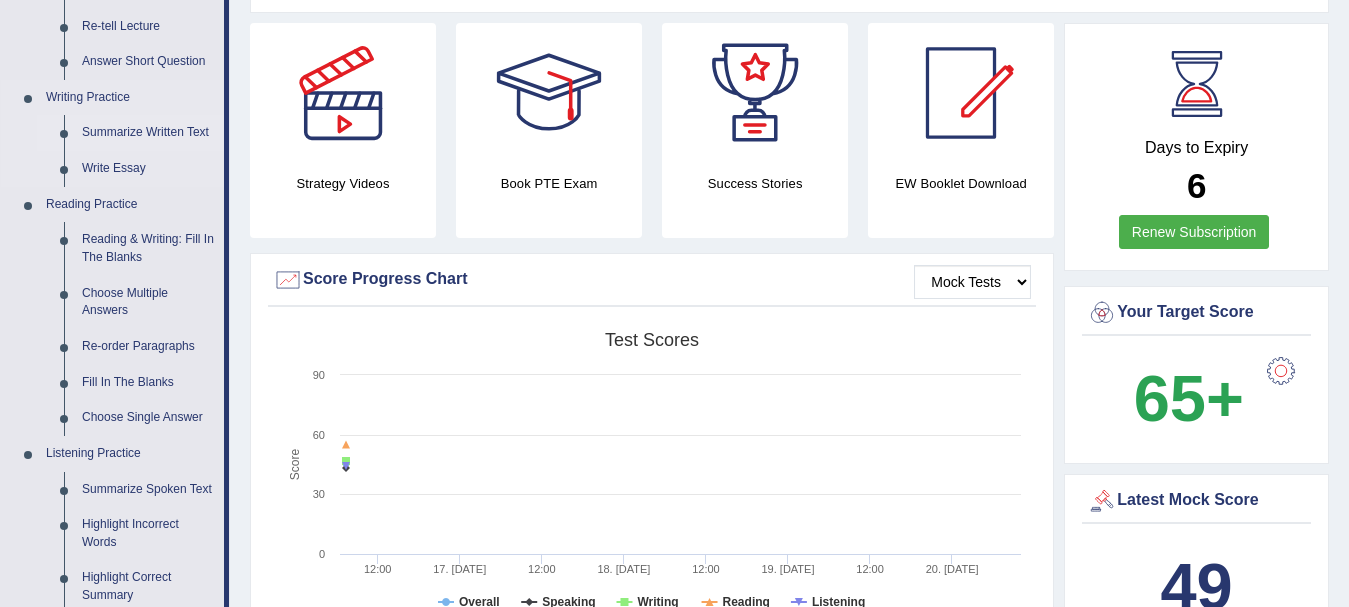 click on "Summarize Written Text" at bounding box center (148, 133) 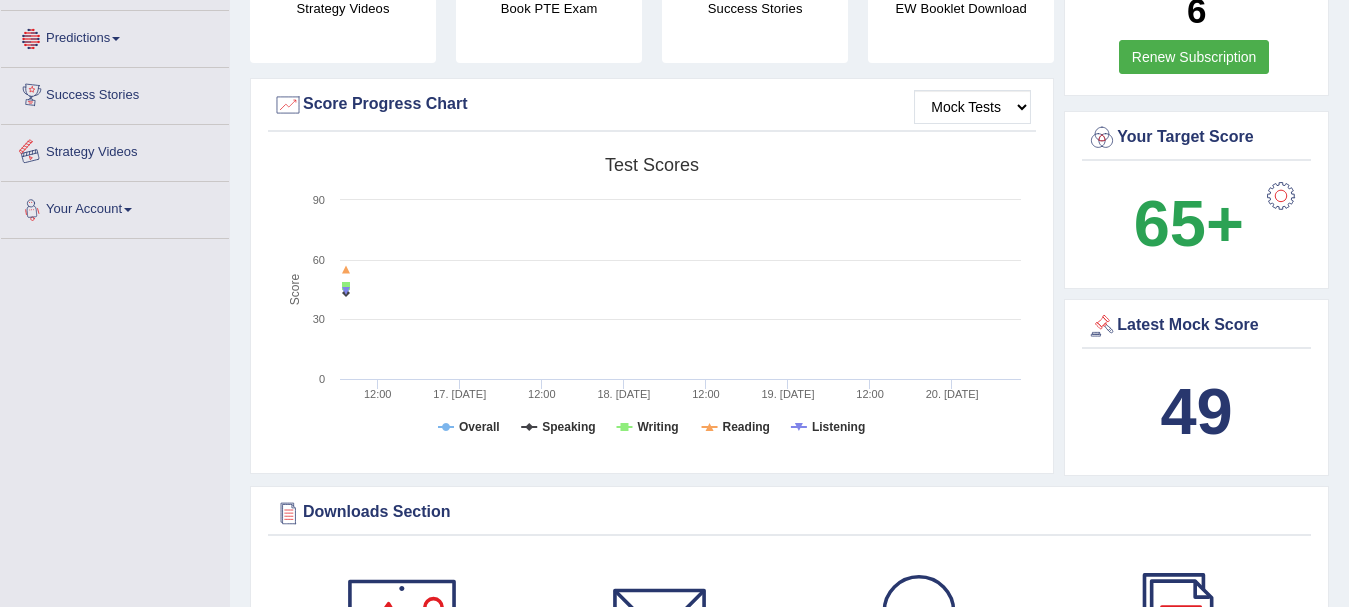 scroll, scrollTop: 1324, scrollLeft: 0, axis: vertical 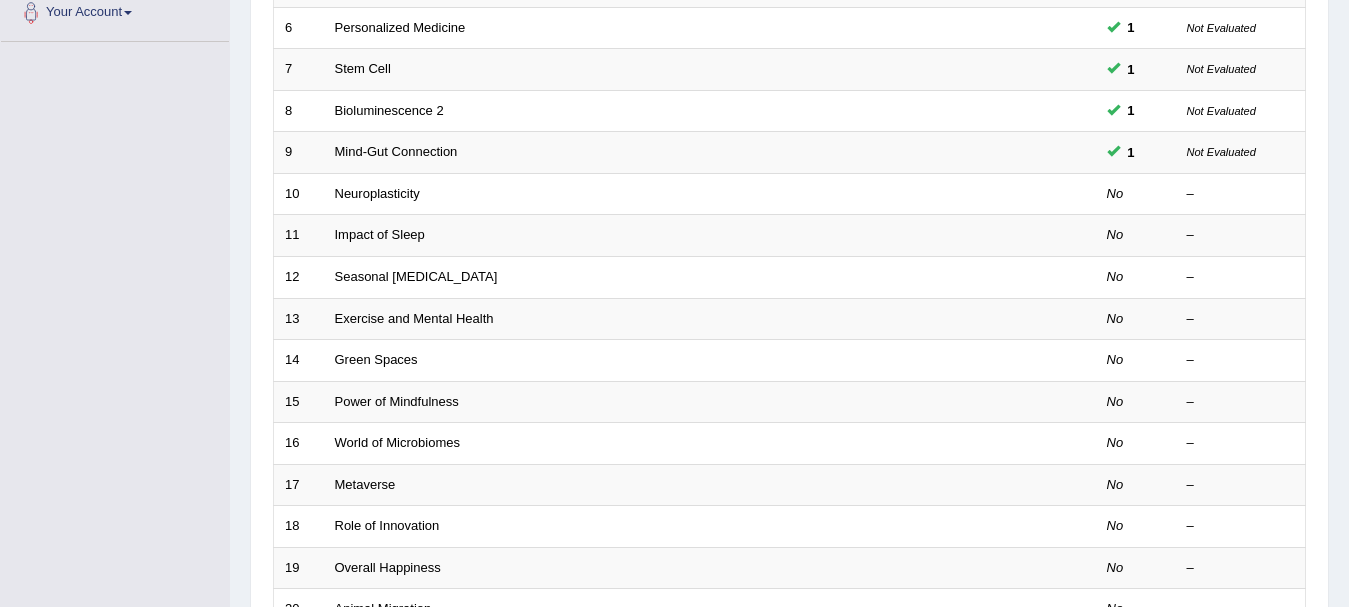 drag, startPoint x: 0, startPoint y: 0, endPoint x: 1365, endPoint y: 340, distance: 1406.7072 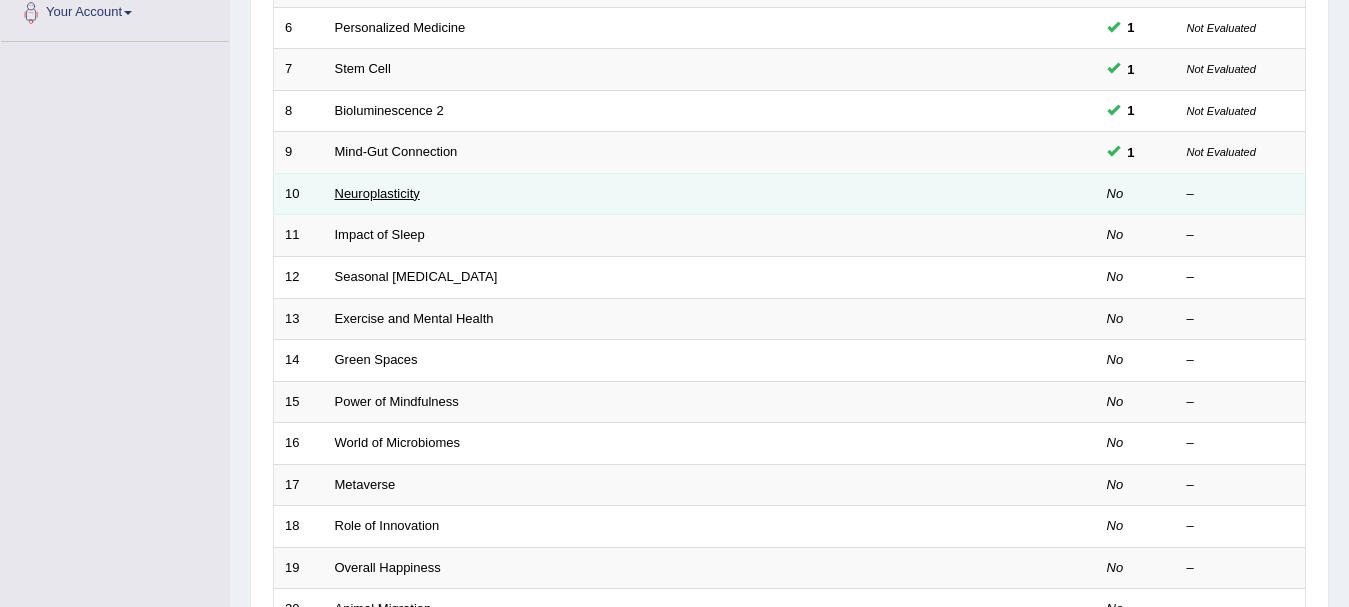click on "Neuroplasticity" at bounding box center (377, 193) 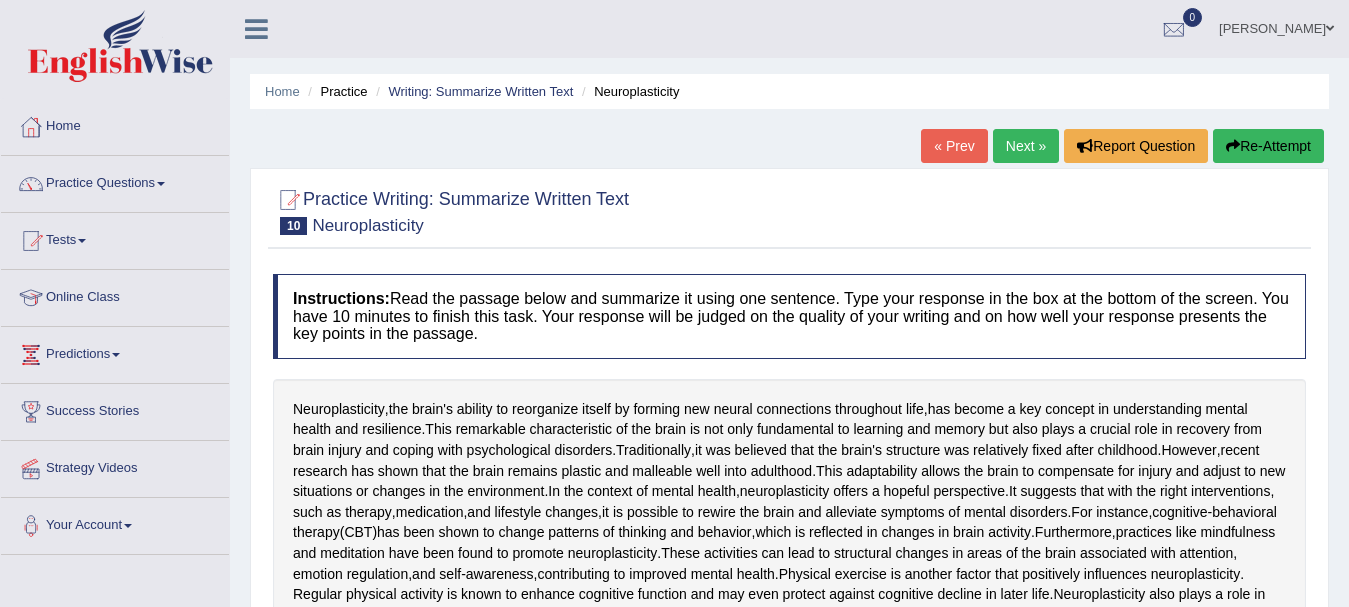 scroll, scrollTop: 0, scrollLeft: 0, axis: both 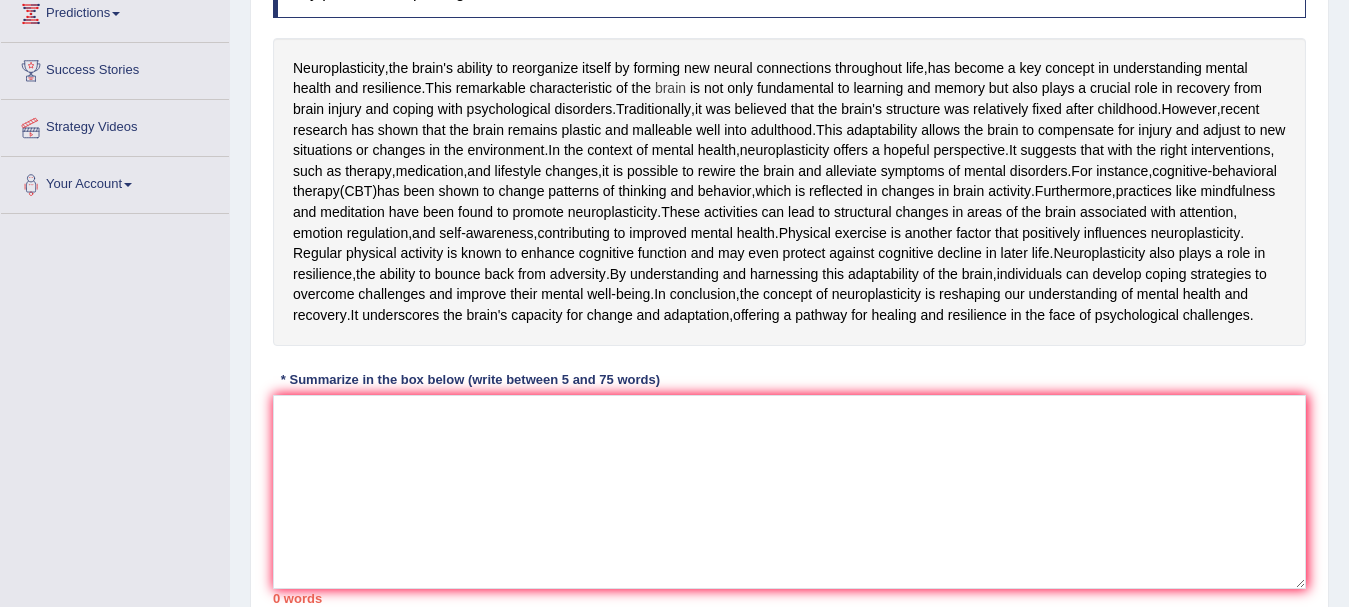 drag, startPoint x: 308, startPoint y: 65, endPoint x: 664, endPoint y: 92, distance: 357.0224 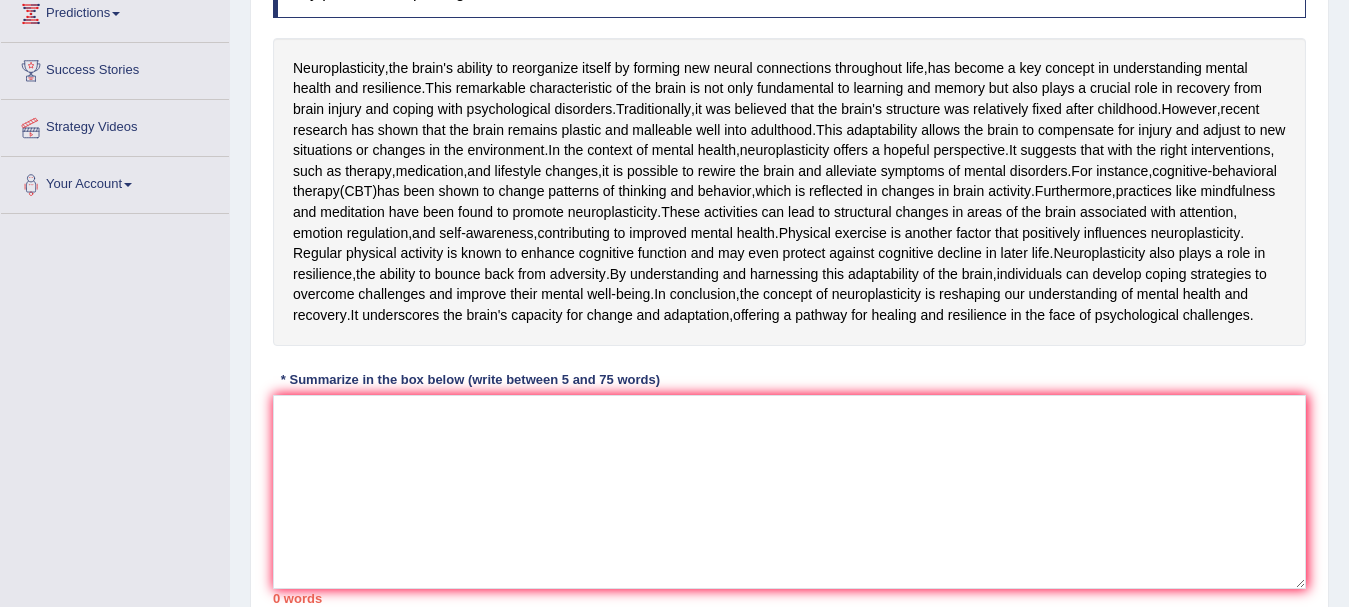 drag, startPoint x: 439, startPoint y: 70, endPoint x: 446, endPoint y: 48, distance: 23.086792 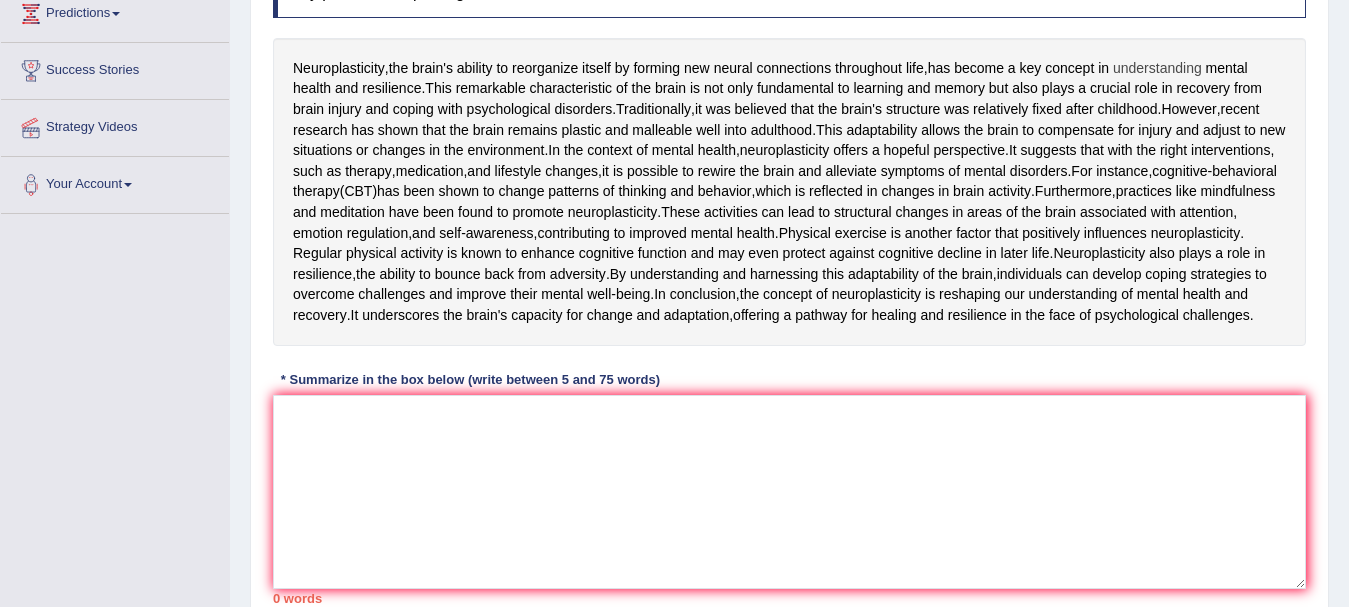 drag, startPoint x: 1185, startPoint y: 75, endPoint x: 1175, endPoint y: 77, distance: 10.198039 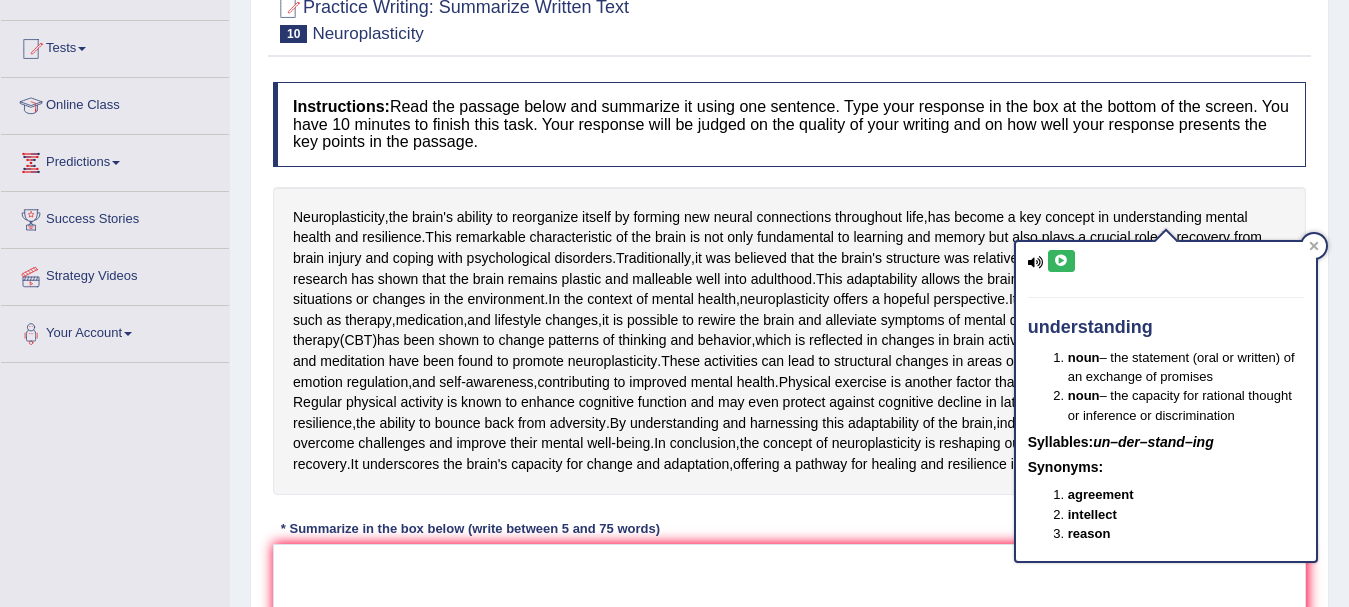 scroll, scrollTop: 181, scrollLeft: 0, axis: vertical 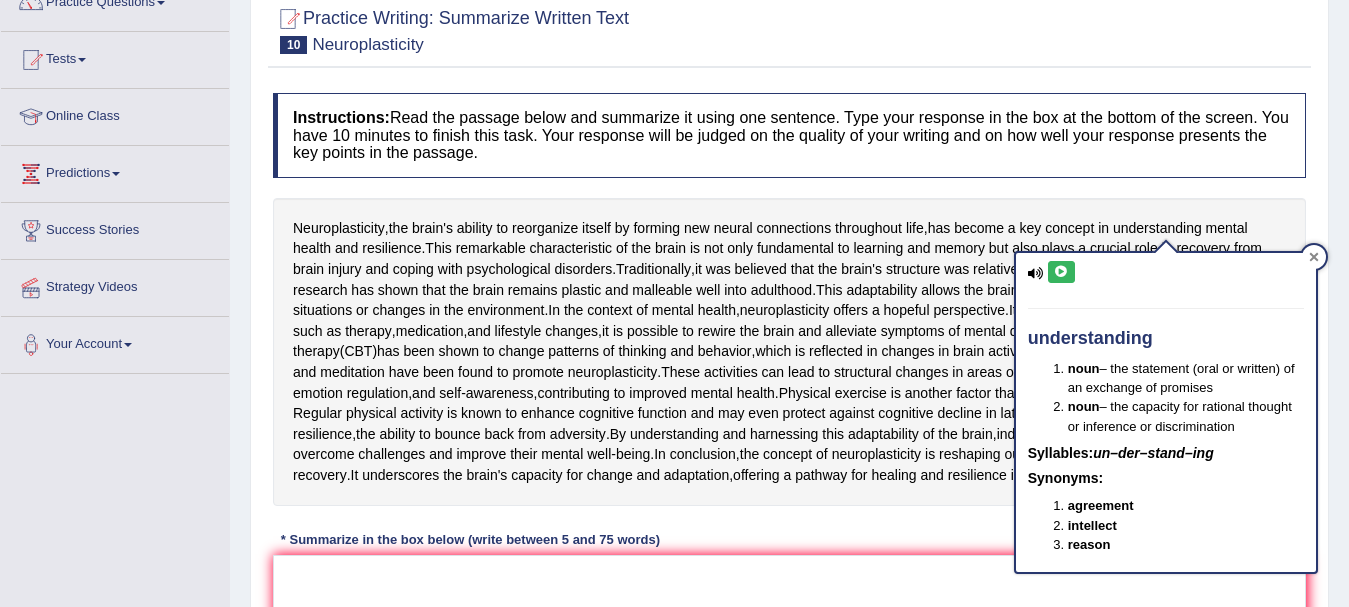 click 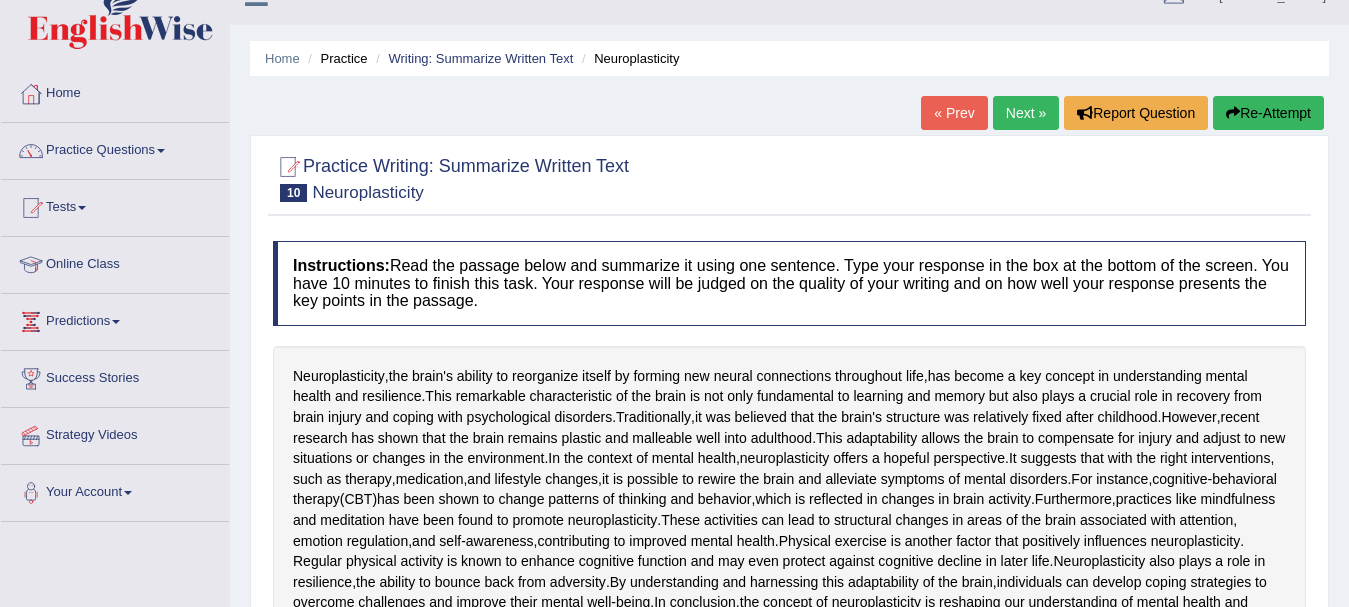 scroll, scrollTop: 7, scrollLeft: 0, axis: vertical 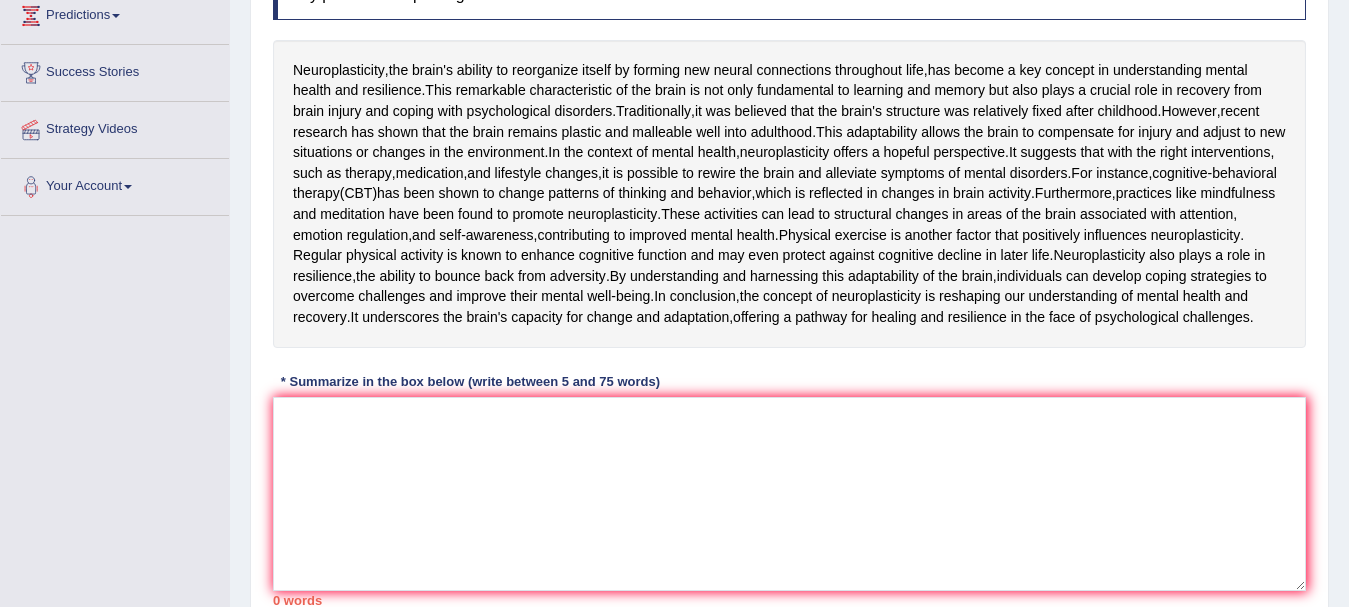 drag, startPoint x: 1191, startPoint y: 224, endPoint x: 802, endPoint y: 405, distance: 429.0478 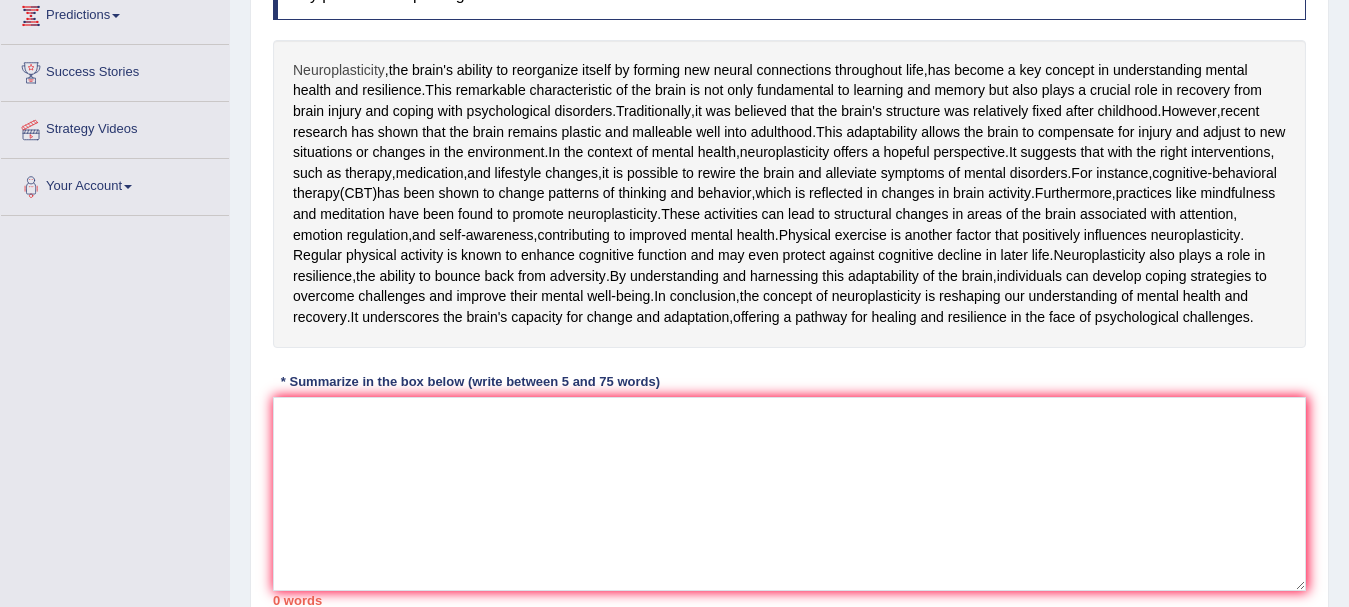 drag, startPoint x: 290, startPoint y: 73, endPoint x: 316, endPoint y: 71, distance: 26.076809 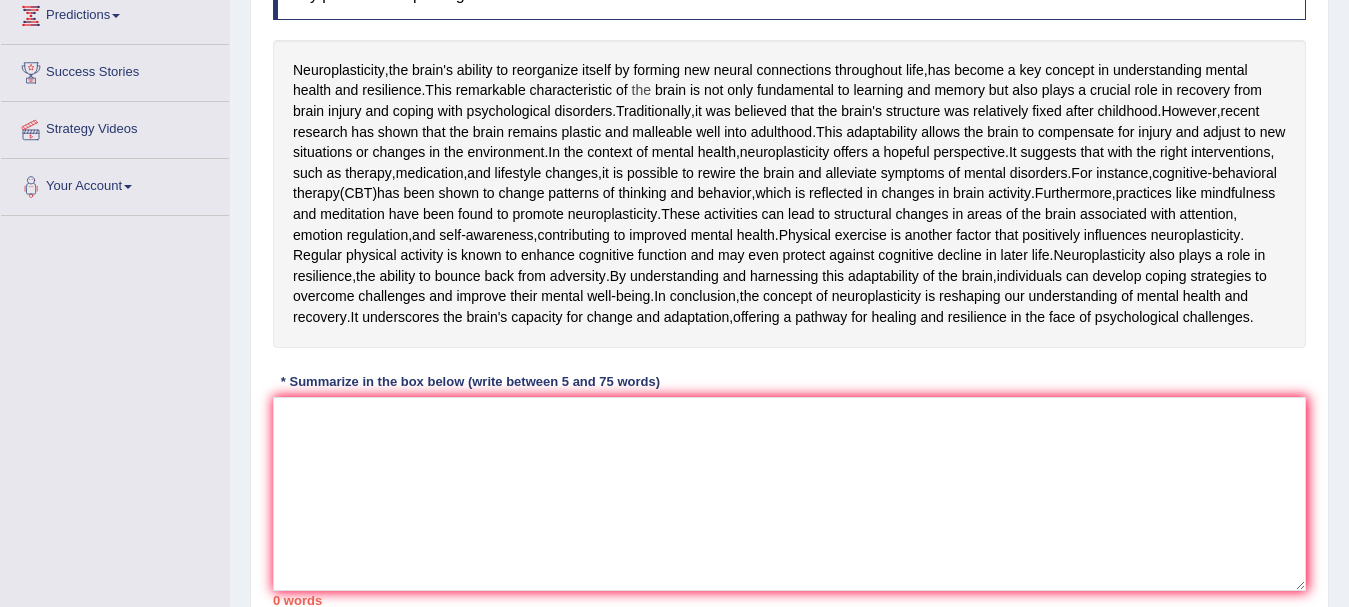 click on "the" at bounding box center [641, 90] 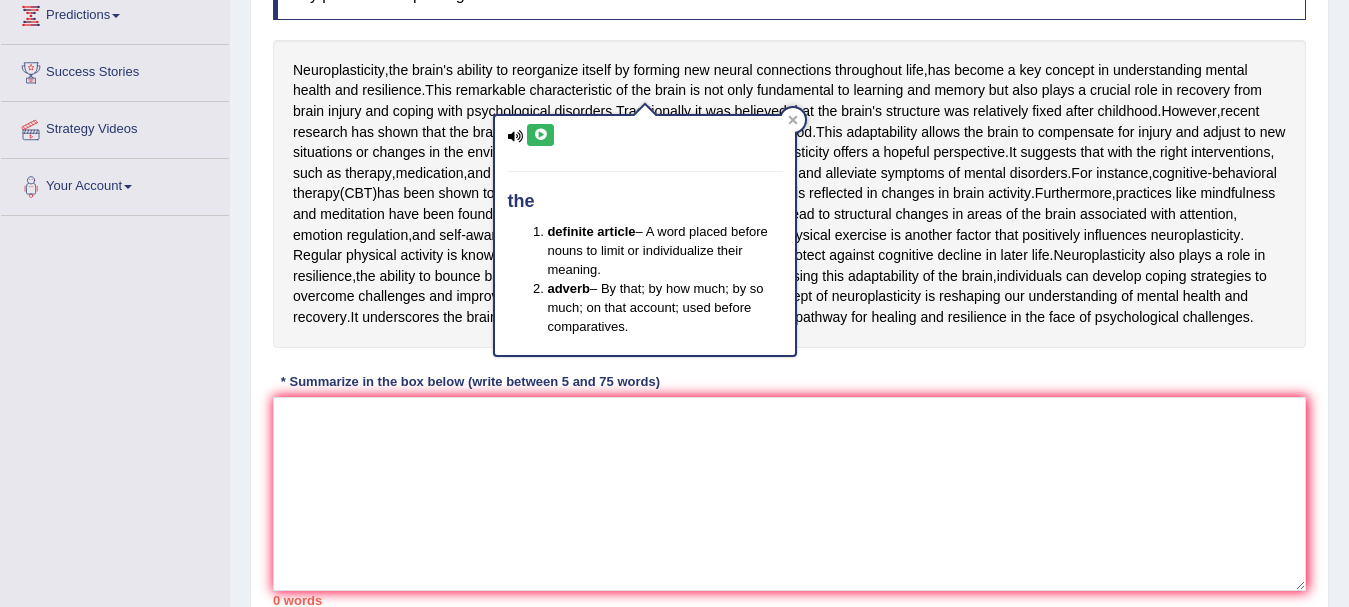 click on "Neuroplasticity ,  the   brain's   ability   to   reorganize   itself   by   forming   new   neural   connections   throughout   life ,  has   become   a   key   concept   in   understanding   mental   health   and   resilience .  This   remarkable   characteristic   of   the   brain   is   not   only   fundamental   to   learning   and   memory   but   also   plays   a   crucial   role   in   recovery   from   [MEDICAL_DATA]   and   coping   with   psychological   disorders .
Traditionally ,  it   was   believed   that   the   brain's   structure   was   relatively   fixed   after   childhood .  However ,  recent   research   has   shown   that   the   brain   remains   plastic   and   malleable   well   into   adulthood .  This   adaptability   allows   the   brain   to   compensate   for   injury   and   adjust   to   new   situations   or   changes   in   the   environment .
In   the   context   of   mental   health ,  neuroplasticity   offers   a   hopeful   perspective .  It   suggests   that   with" at bounding box center (789, 194) 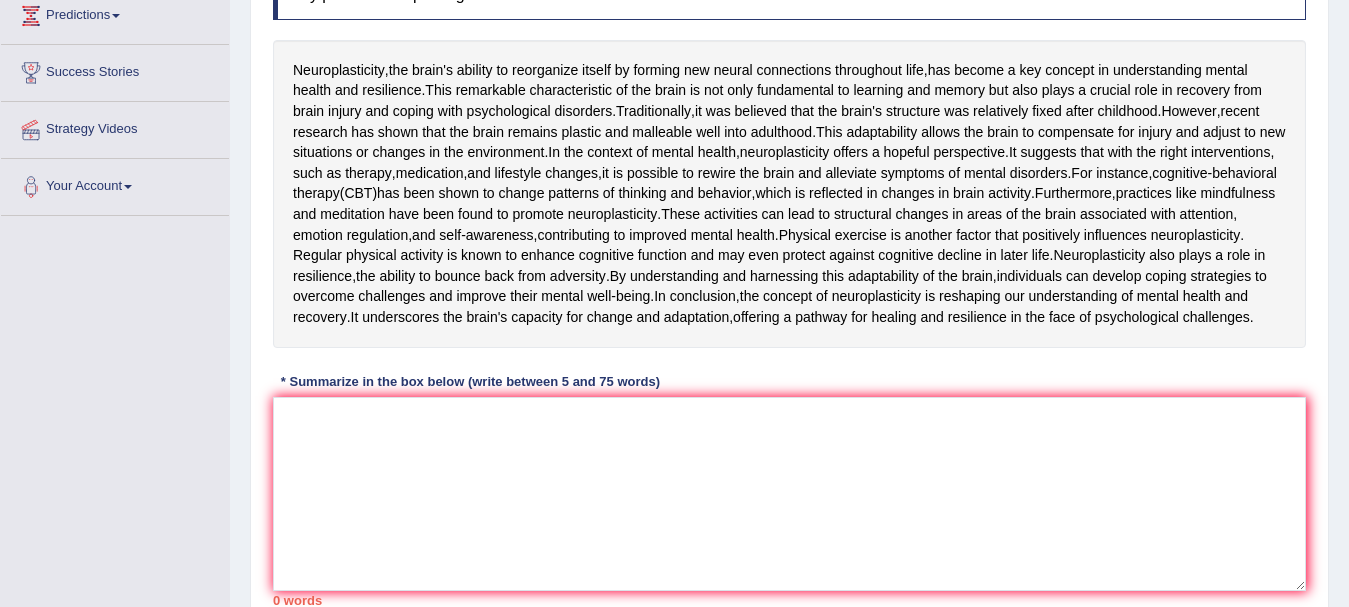 drag, startPoint x: 301, startPoint y: 62, endPoint x: 0, endPoint y: -108, distance: 345.68918 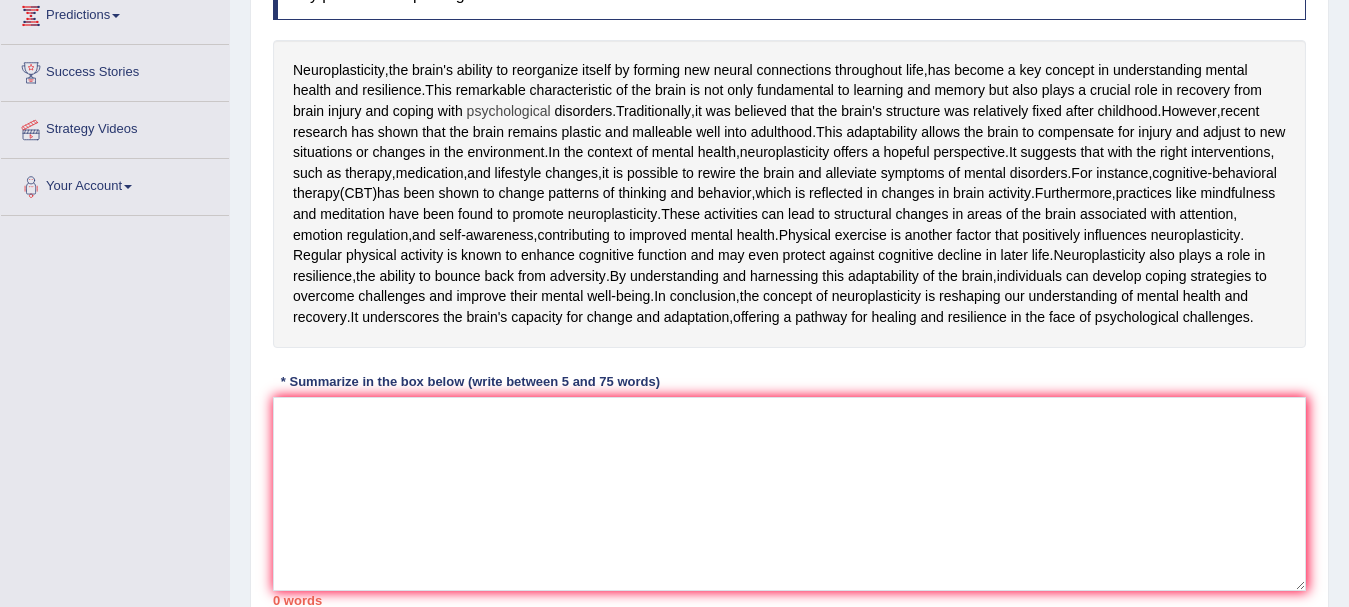 drag, startPoint x: 0, startPoint y: -108, endPoint x: 533, endPoint y: 104, distance: 573.61395 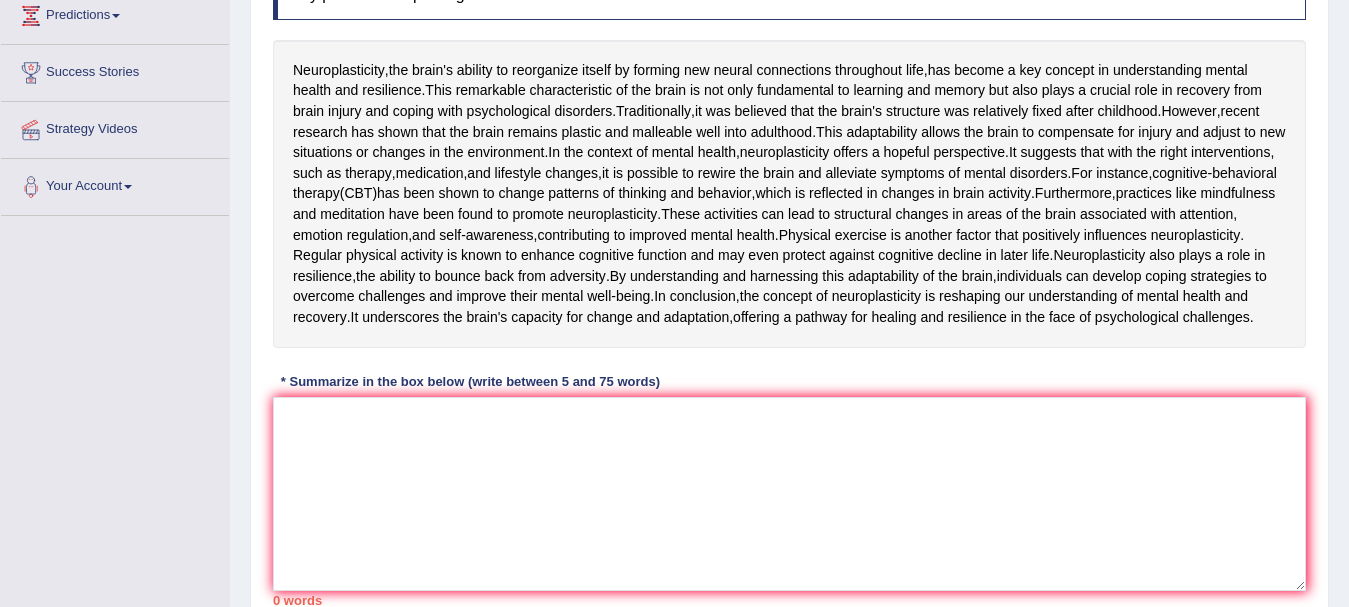 drag, startPoint x: 298, startPoint y: 64, endPoint x: 514, endPoint y: 64, distance: 216 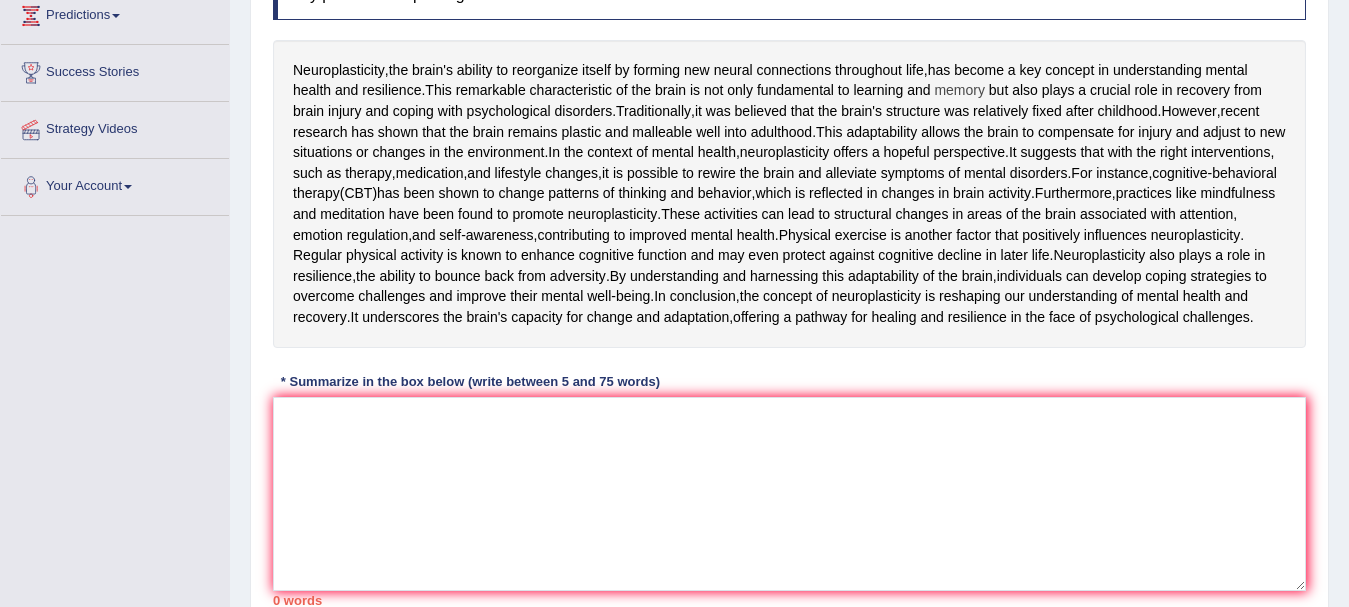 drag, startPoint x: 308, startPoint y: 68, endPoint x: 973, endPoint y: 93, distance: 665.4698 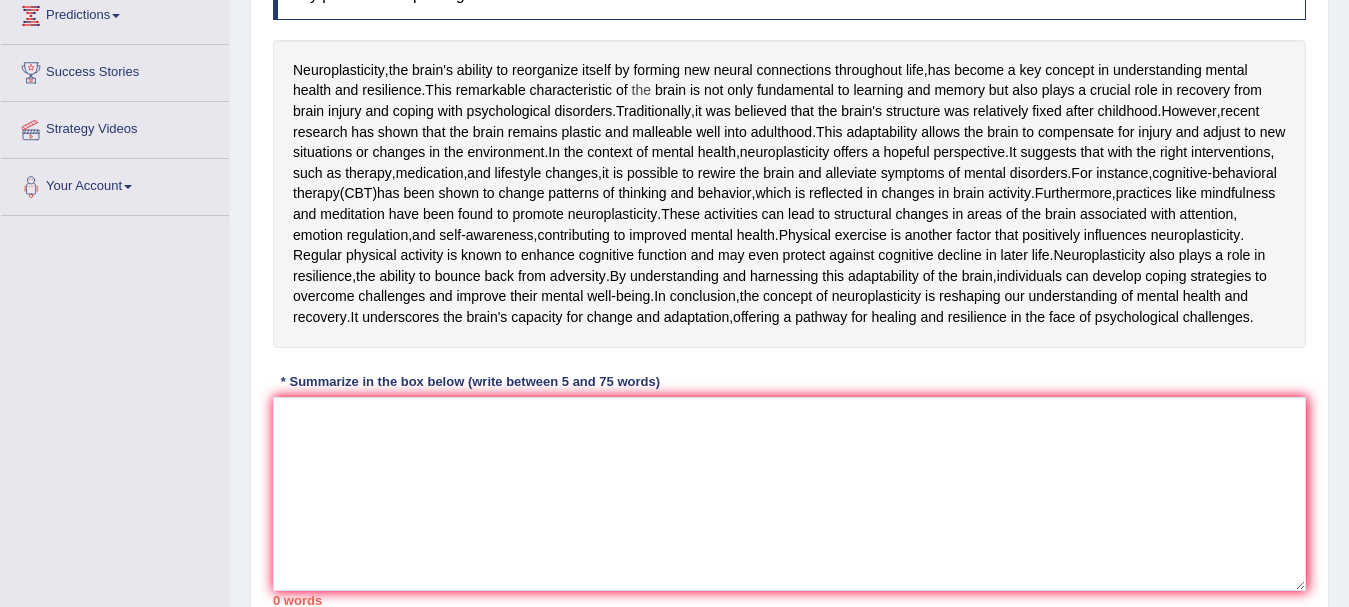 drag, startPoint x: 389, startPoint y: 93, endPoint x: 645, endPoint y: 84, distance: 256.15814 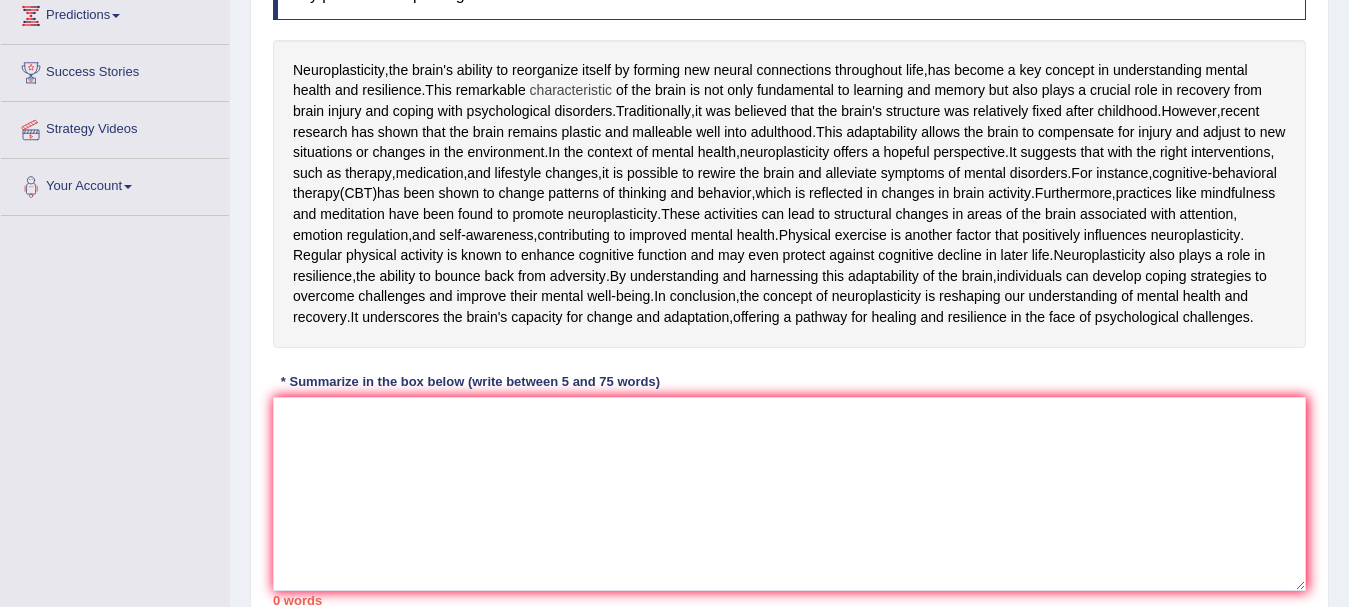 drag, startPoint x: 482, startPoint y: 102, endPoint x: 583, endPoint y: 87, distance: 102.10779 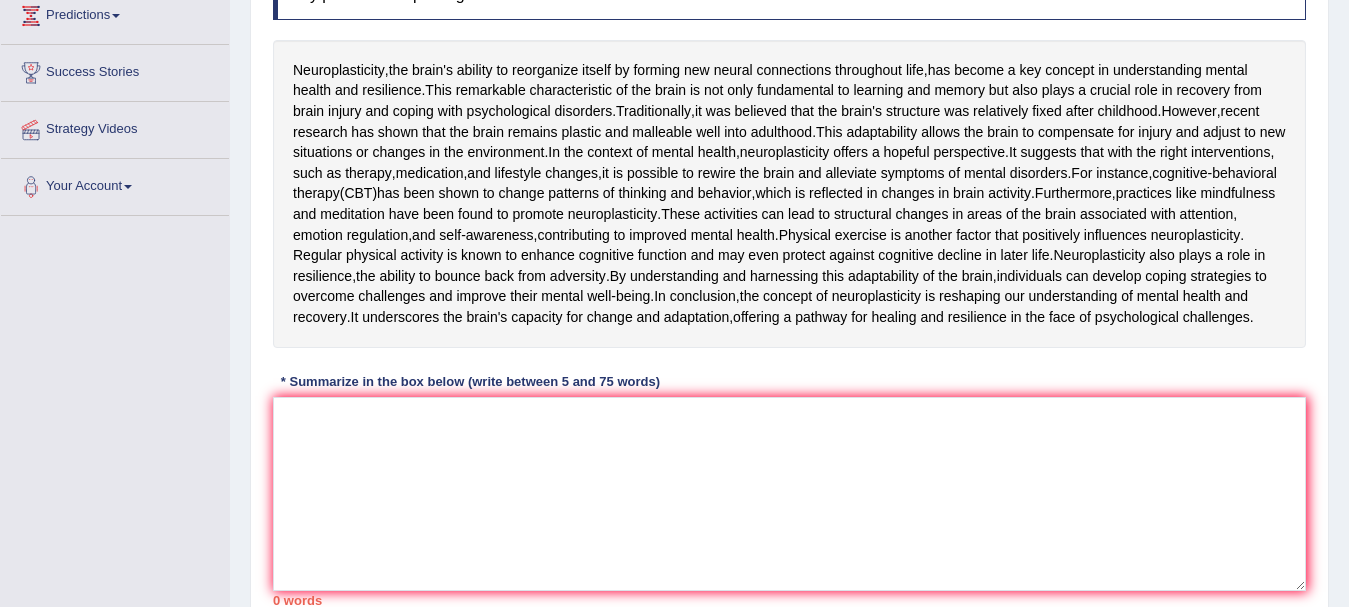 drag, startPoint x: 388, startPoint y: 66, endPoint x: 913, endPoint y: 359, distance: 601.22705 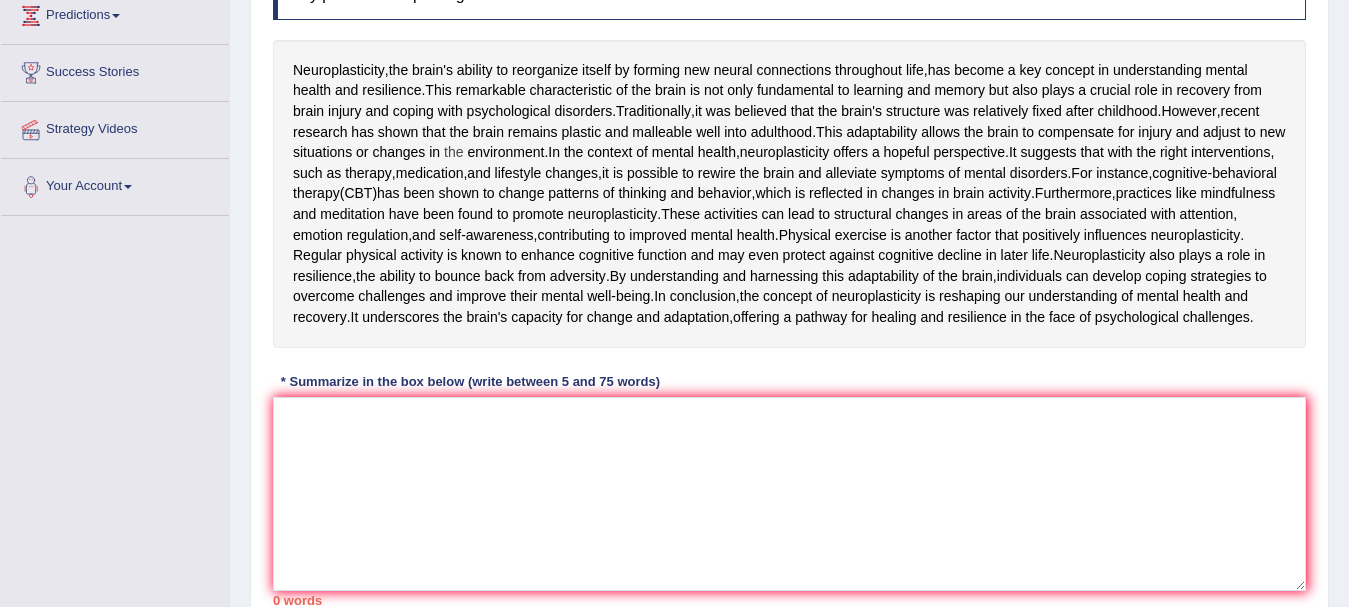 drag, startPoint x: 423, startPoint y: 180, endPoint x: 1143, endPoint y: 172, distance: 720.04443 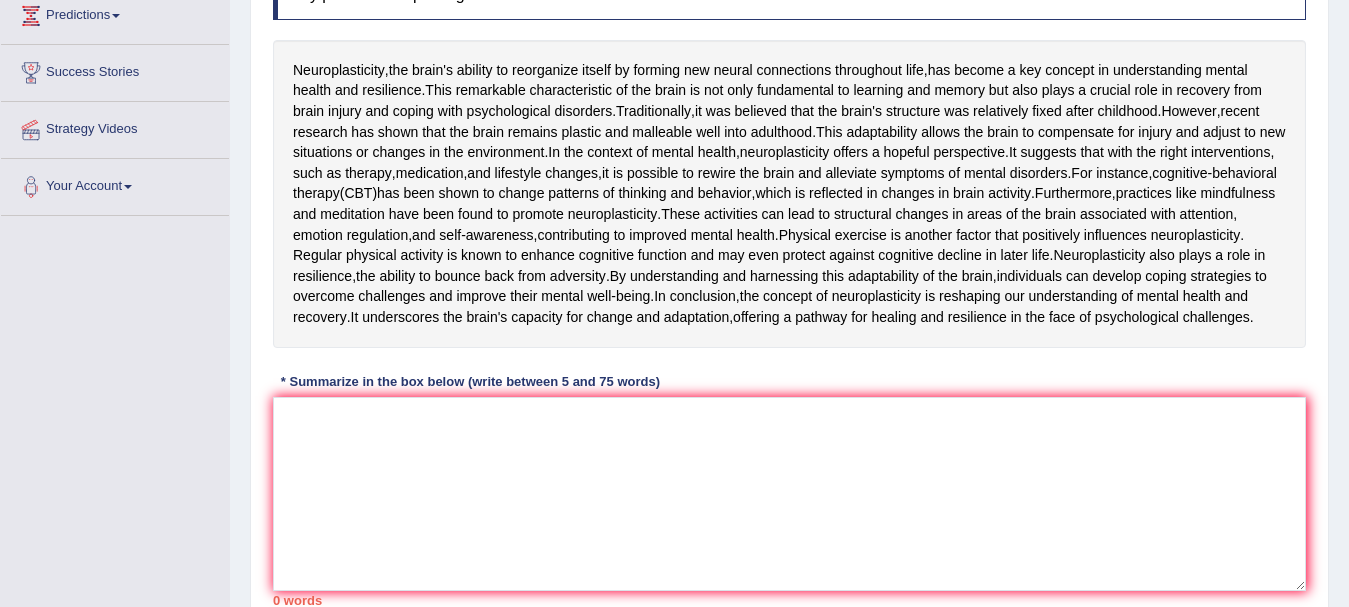 drag, startPoint x: 284, startPoint y: 69, endPoint x: 284, endPoint y: 56, distance: 13 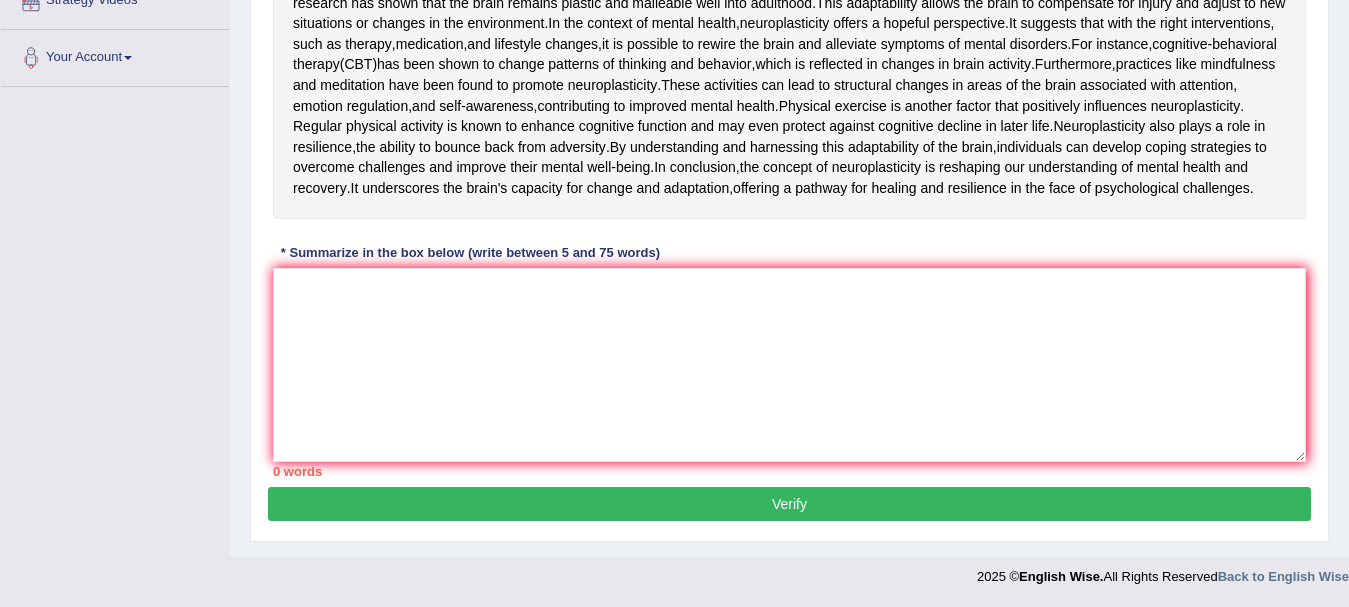 scroll, scrollTop: 654, scrollLeft: 0, axis: vertical 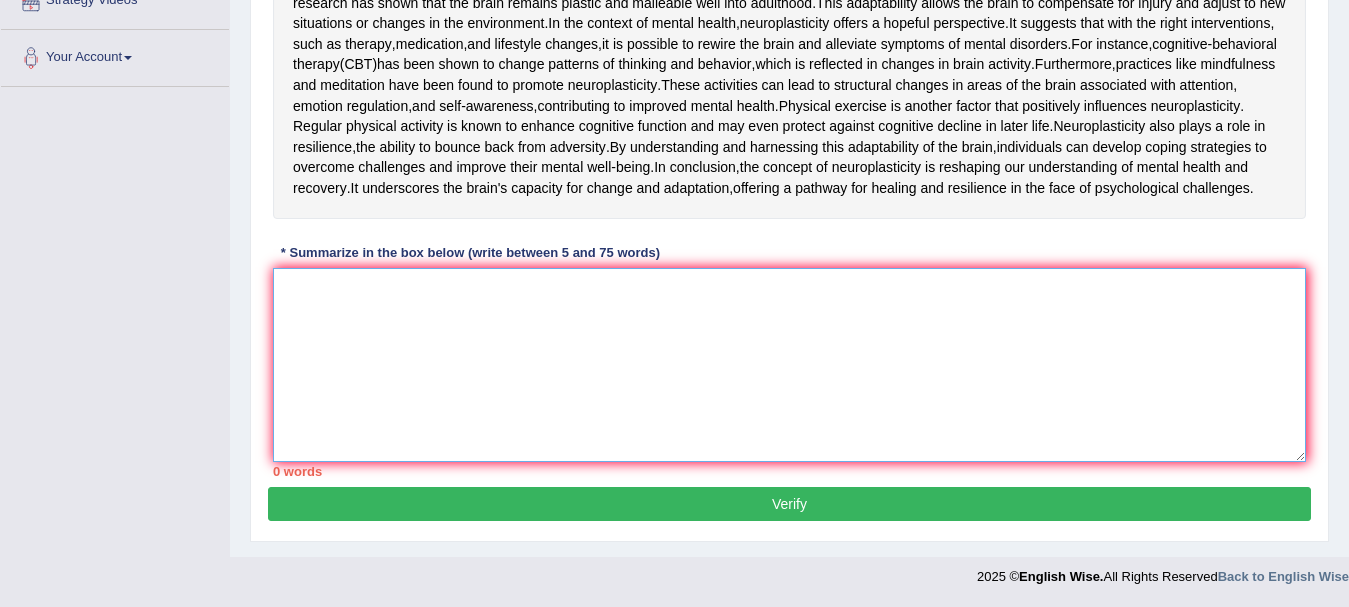 click at bounding box center (789, 365) 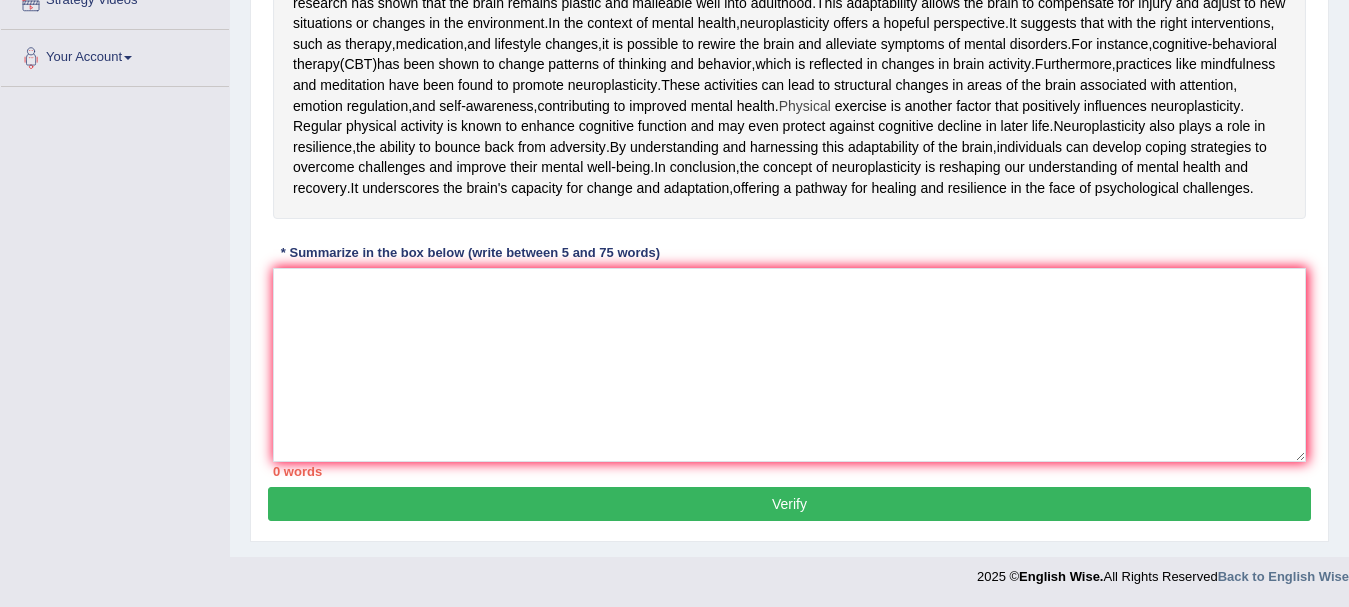 drag, startPoint x: 296, startPoint y: 26, endPoint x: 333, endPoint y: 45, distance: 41.59327 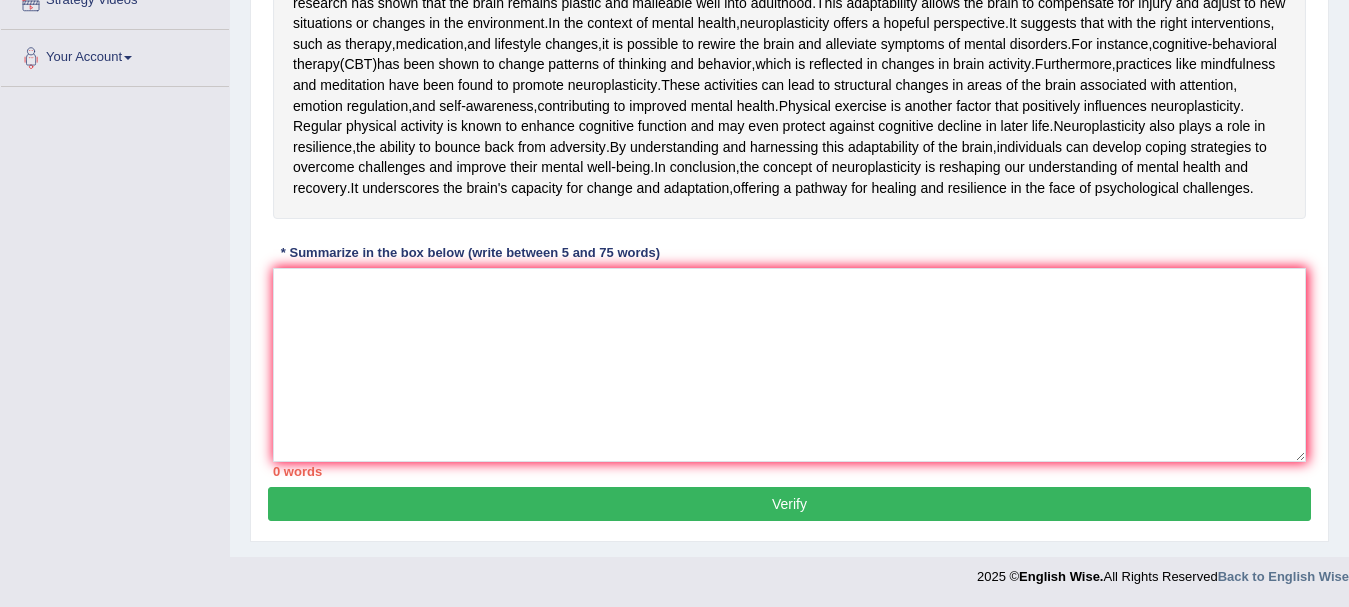 click on "Neuroplasticity ,  the   brain's   ability   to   reorganize   itself   by   forming   new   neural   connections   throughout   life ,  has   become   a   key   concept   in   understanding   mental   health   and   resilience .  This   remarkable   characteristic   of   the   brain   is   not   only   fundamental   to   learning   and   memory   but   also   plays   a   crucial   role   in   recovery   from   [MEDICAL_DATA]   and   coping   with   psychological   disorders .
Traditionally ,  it   was   believed   that   the   brain's   structure   was   relatively   fixed   after   childhood .  However ,  recent   research   has   shown   that   the   brain   remains   plastic   and   malleable   well   into   adulthood .  This   adaptability   allows   the   brain   to   compensate   for   injury   and   adjust   to   new   situations   or   changes   in   the   environment .
In   the   context   of   mental   health ,  neuroplasticity   offers   a   hopeful   perspective .  It   suggests   that   with" at bounding box center (789, 65) 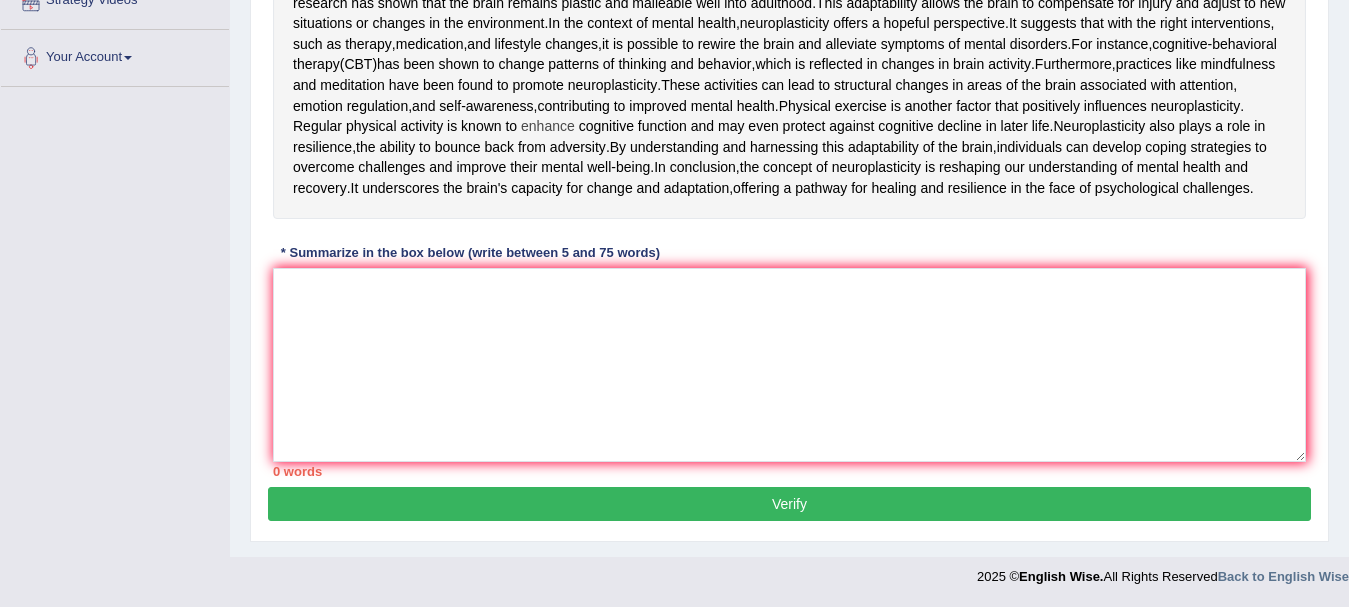 drag, startPoint x: 276, startPoint y: 41, endPoint x: 946, endPoint y: 56, distance: 670.1679 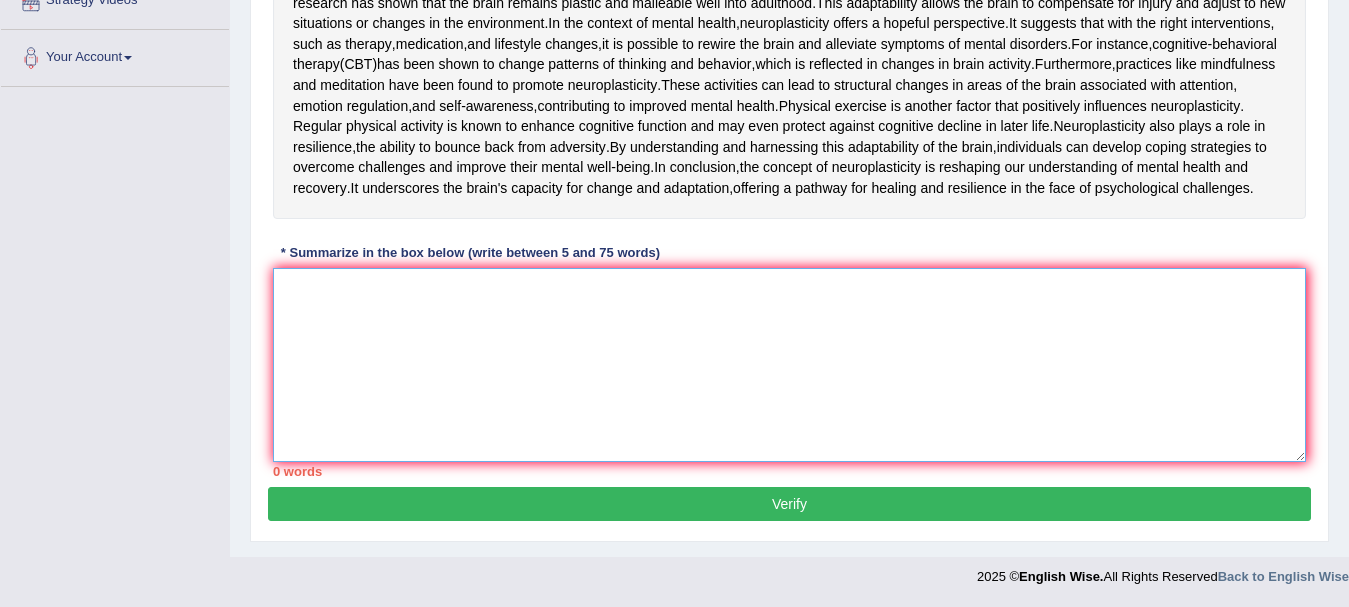 click at bounding box center (789, 365) 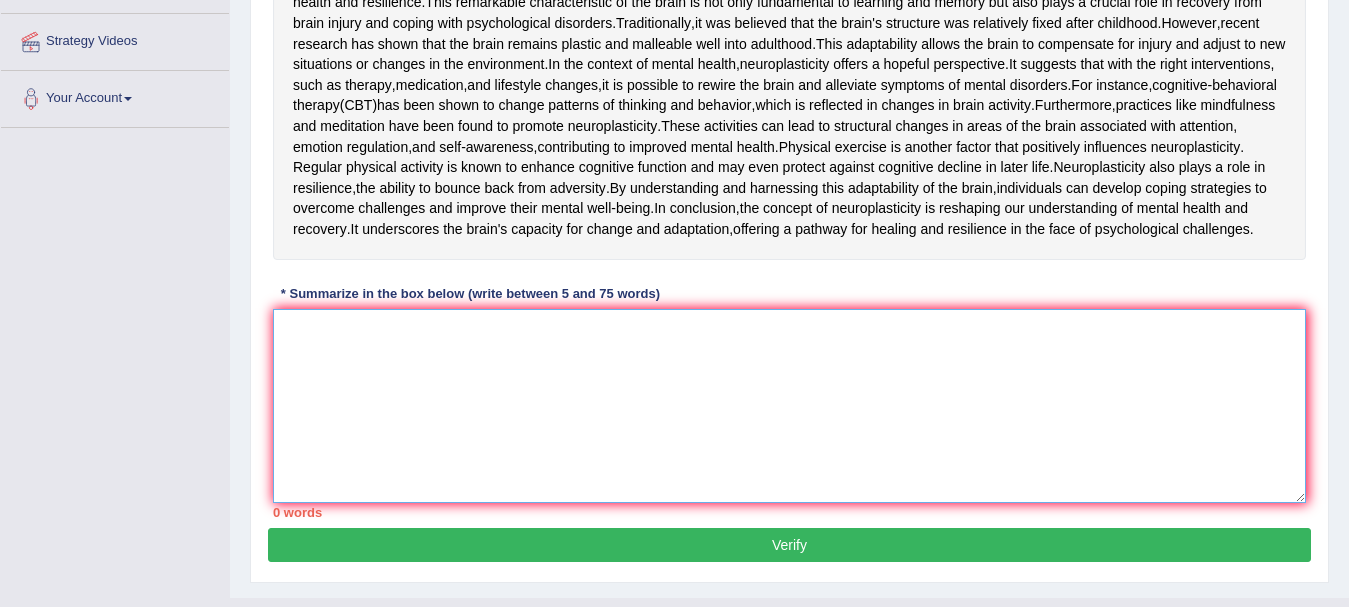 scroll, scrollTop: 267, scrollLeft: 0, axis: vertical 